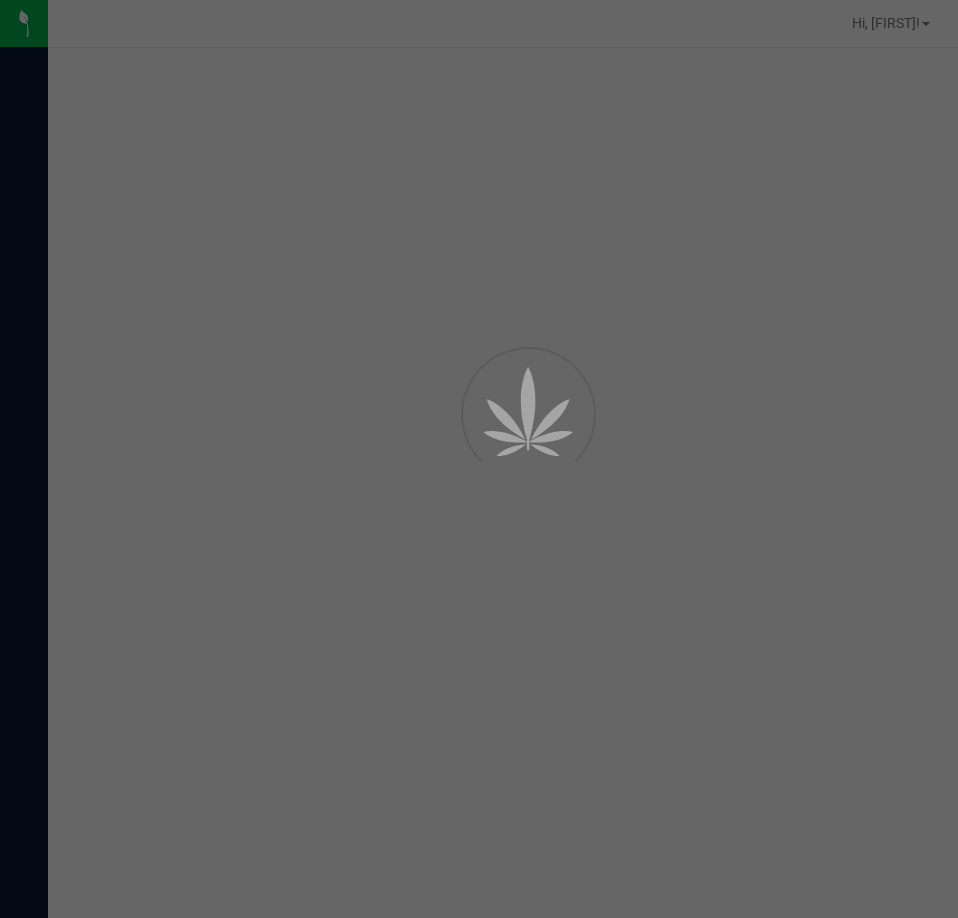 scroll, scrollTop: 0, scrollLeft: 0, axis: both 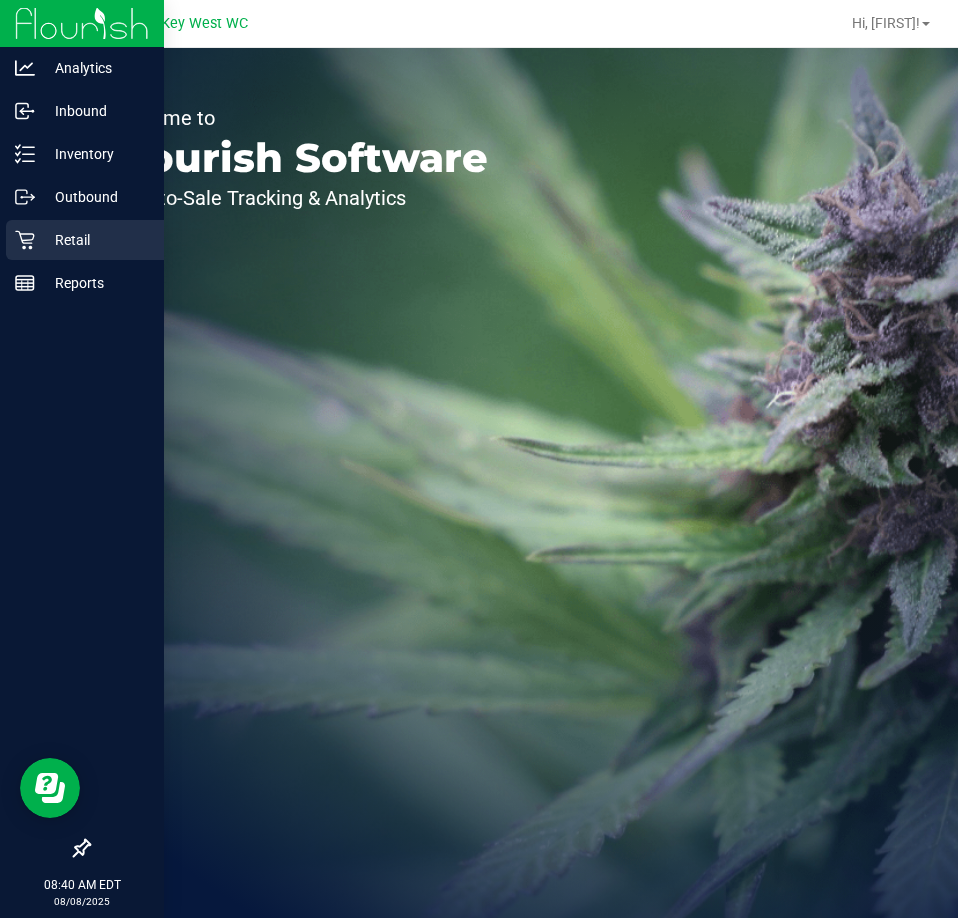 click on "Retail" at bounding box center (85, 240) 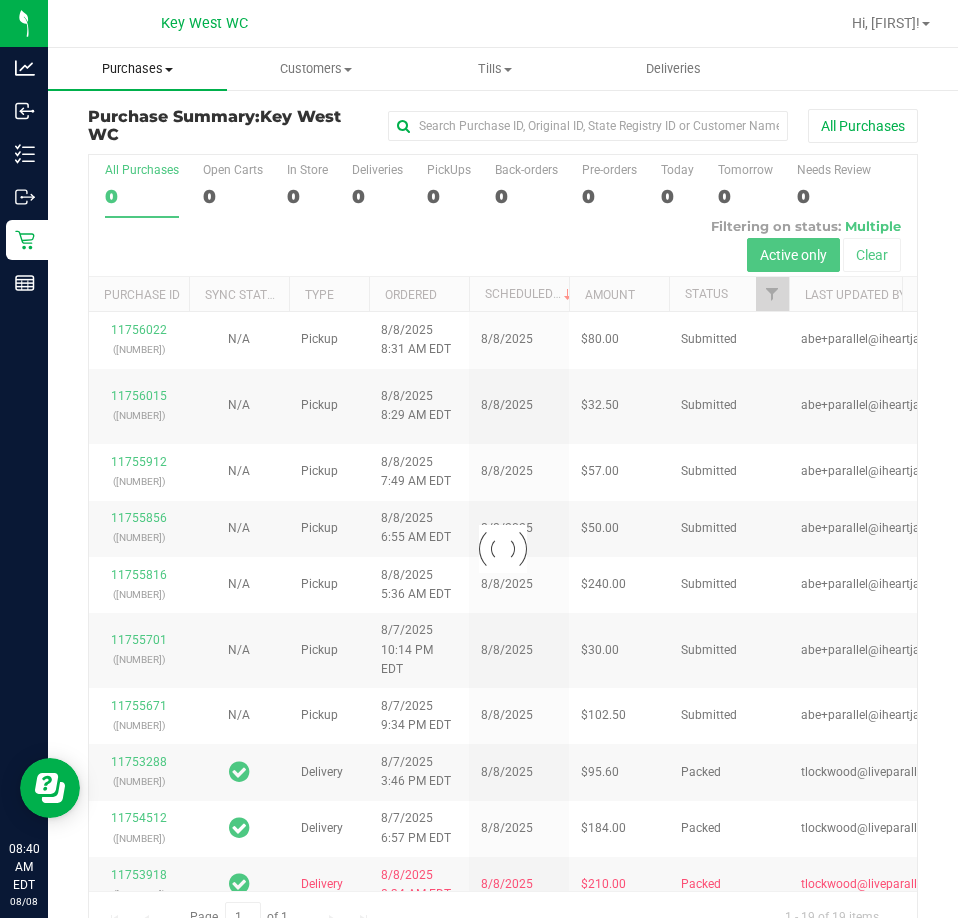 click on "Purchases" at bounding box center (137, 69) 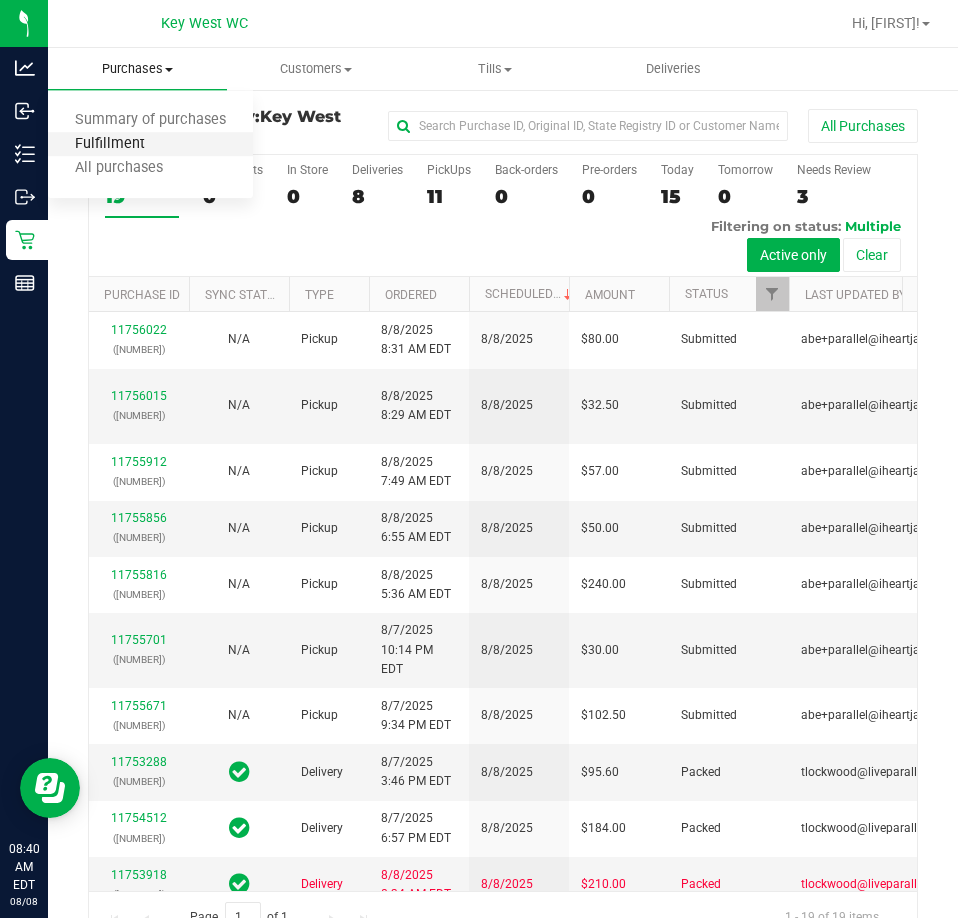 click on "Fulfillment" at bounding box center [110, 144] 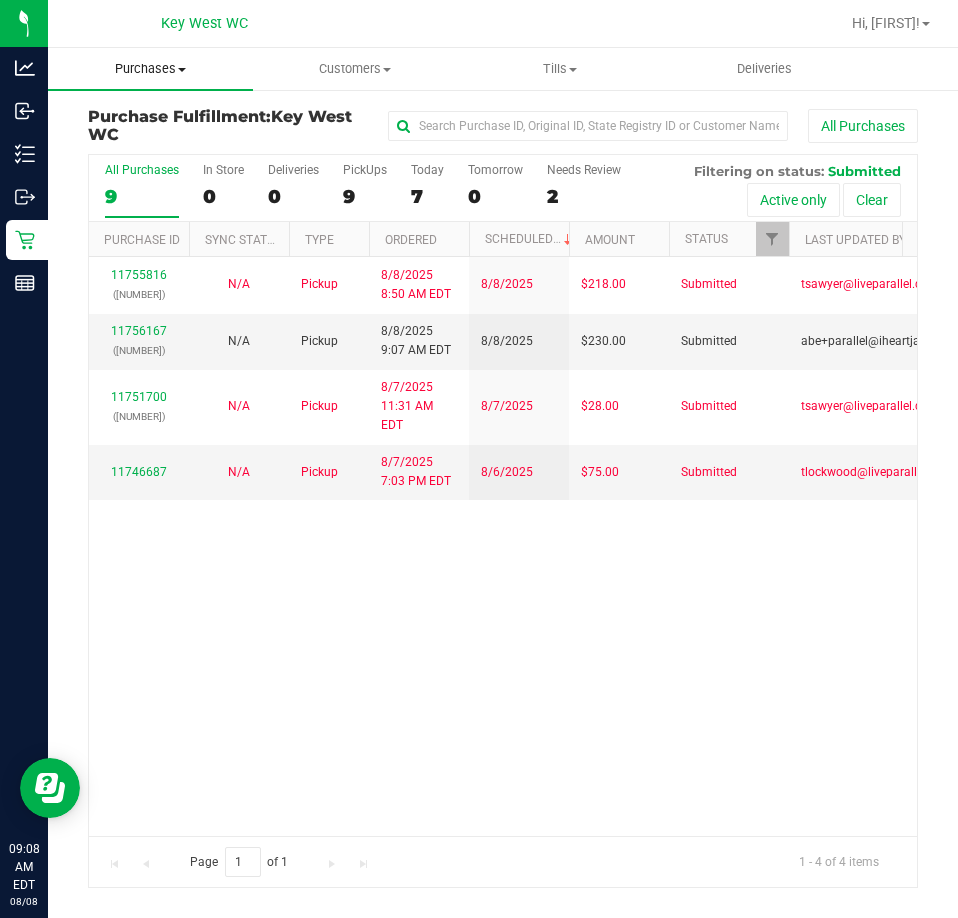 click on "Purchases" at bounding box center [150, 69] 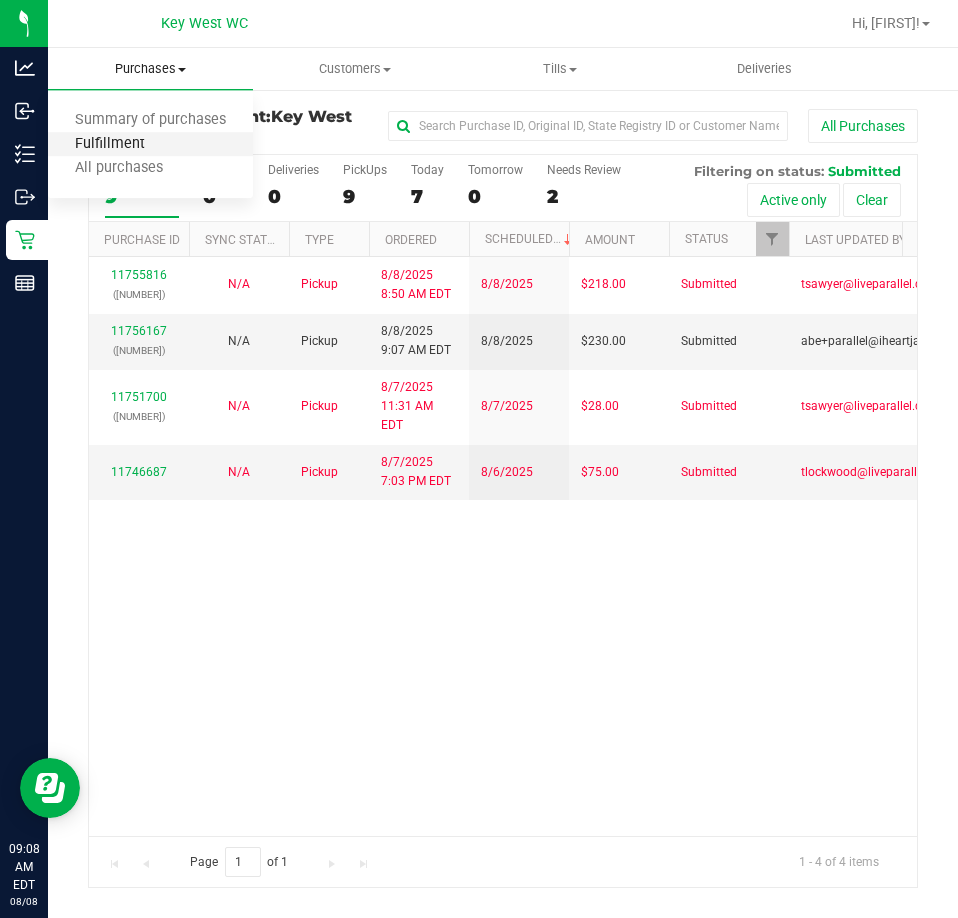 click on "Fulfillment" at bounding box center (110, 144) 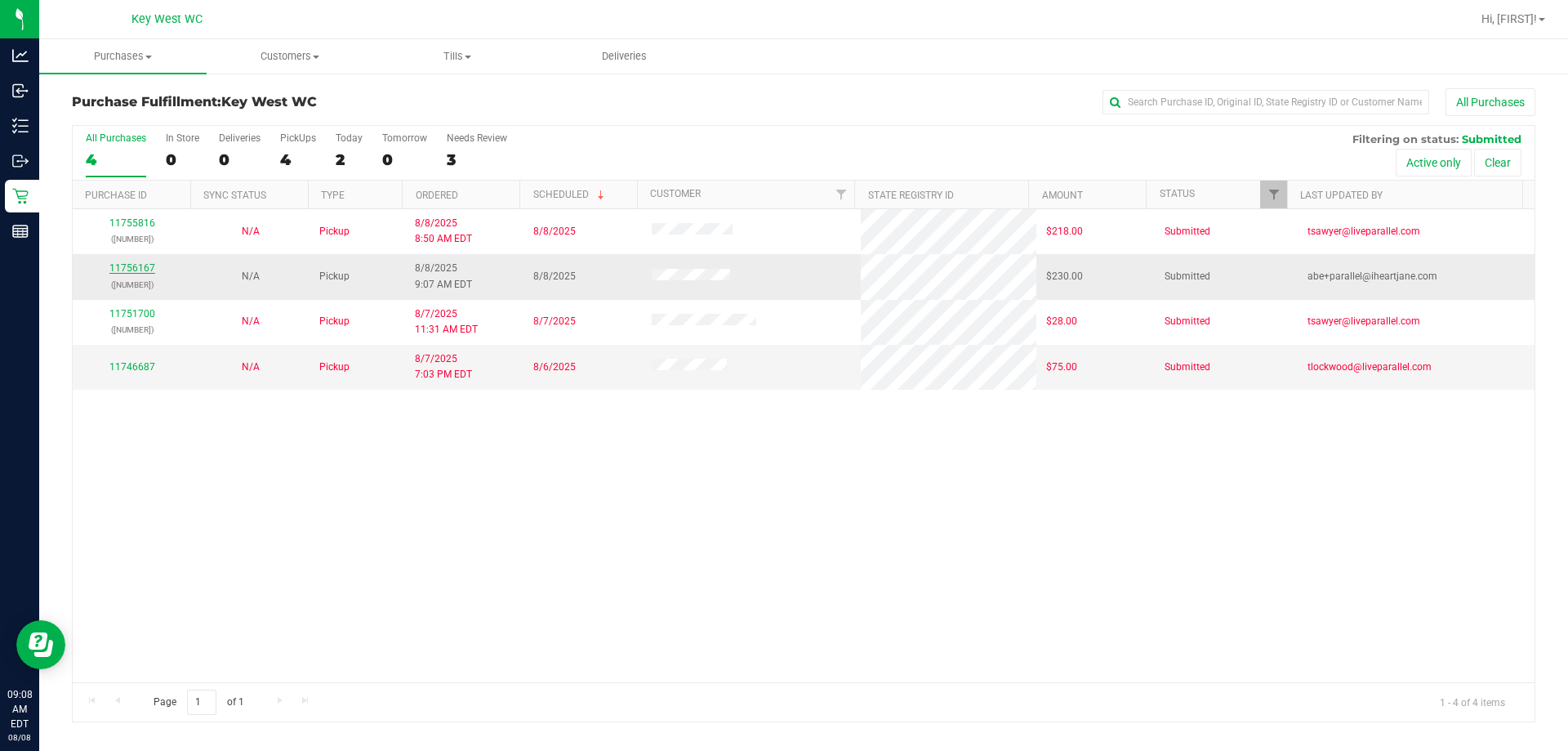 click on "11756167" at bounding box center (132, 268) 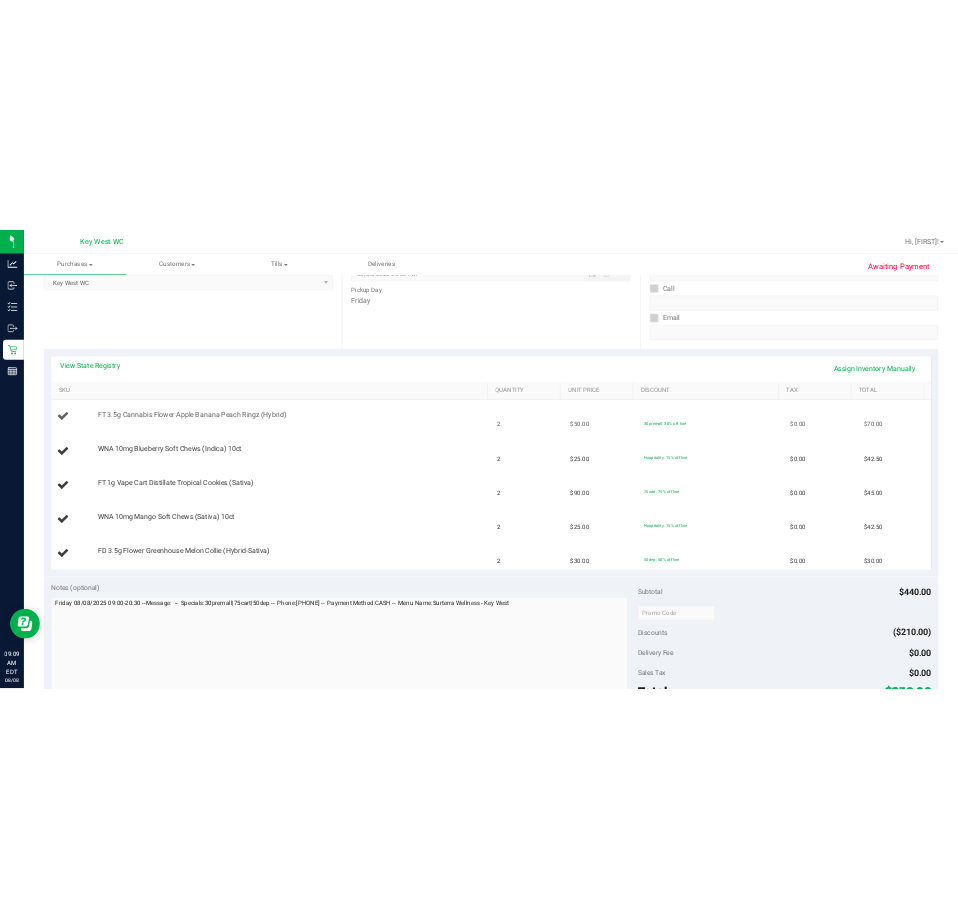 scroll, scrollTop: 0, scrollLeft: 0, axis: both 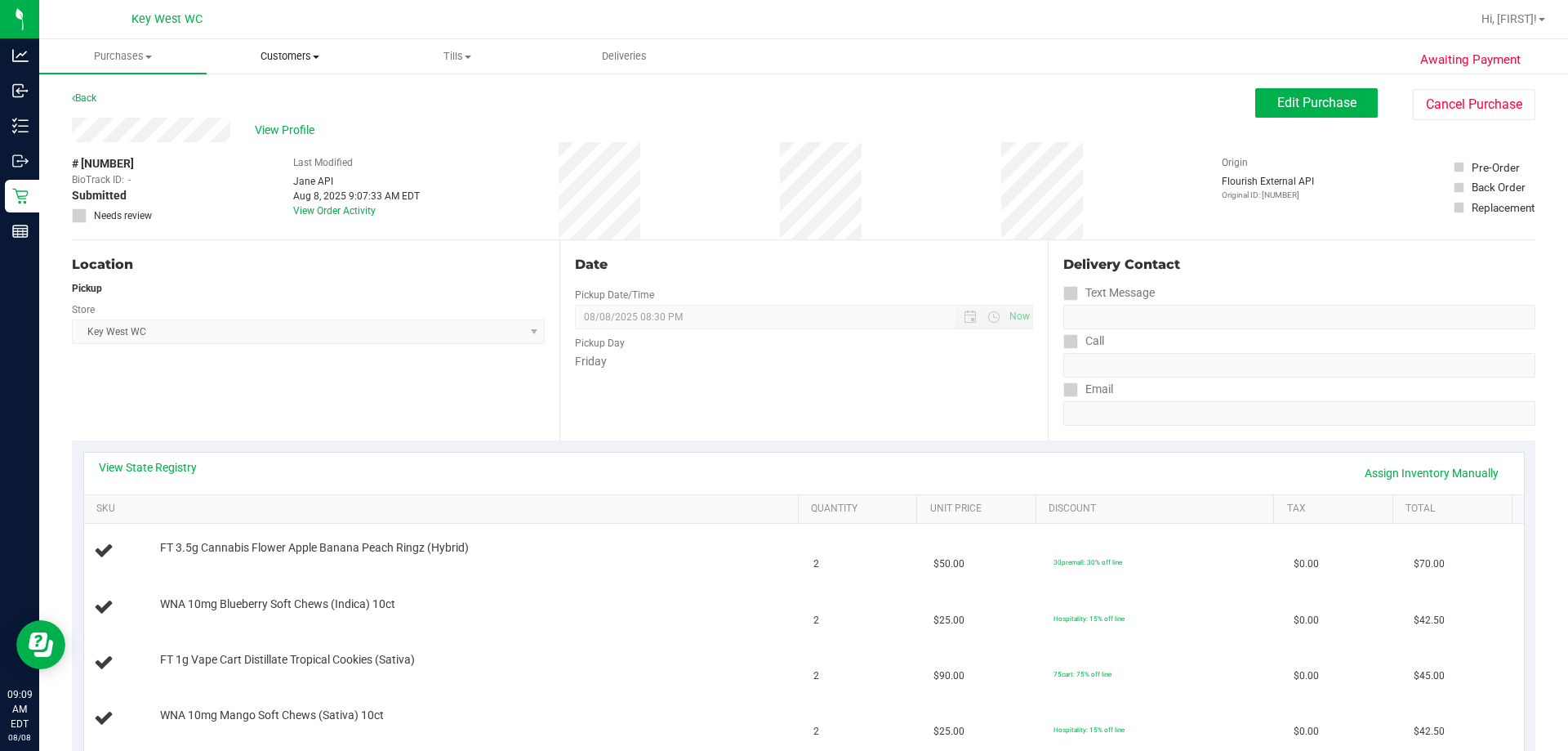 click on "Customers" at bounding box center (290, 56) 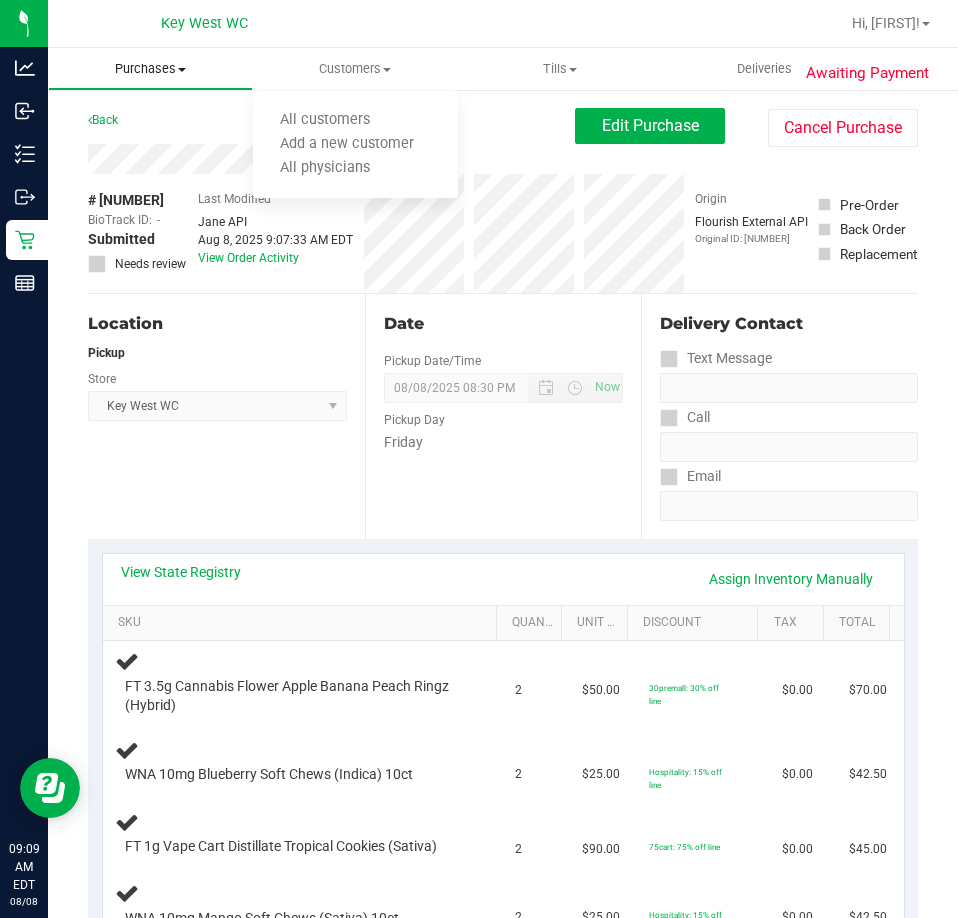 click on "Purchases" at bounding box center [150, 69] 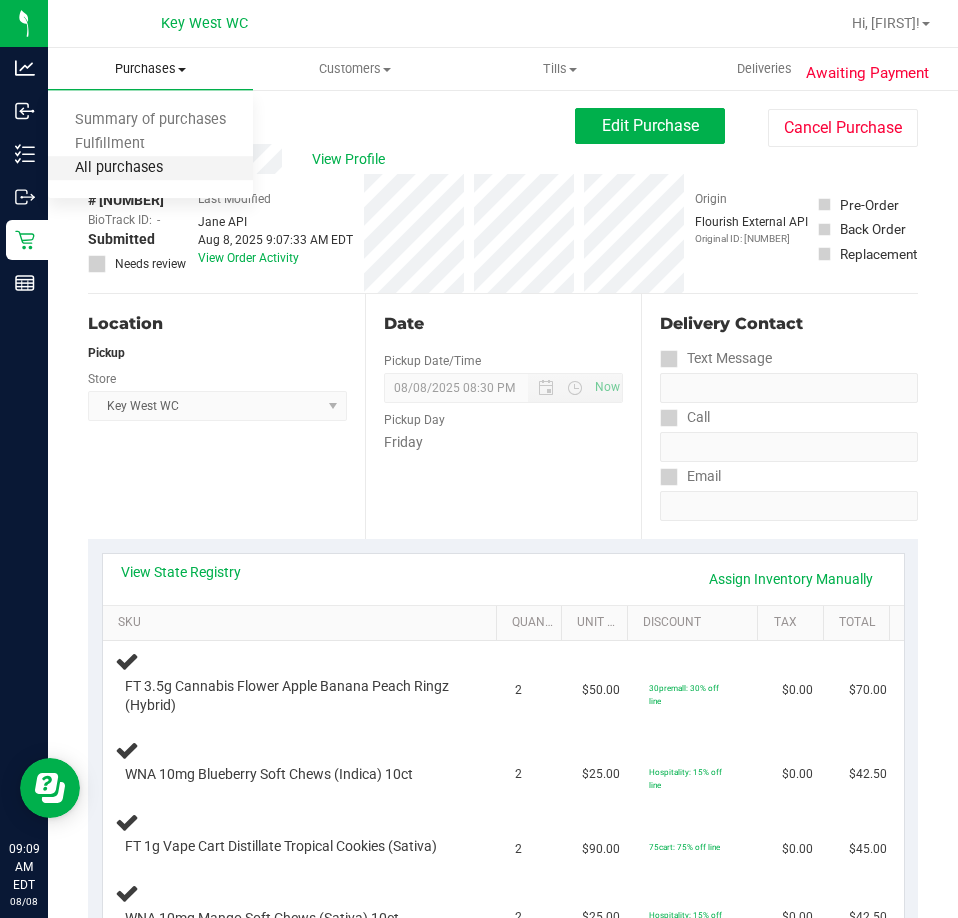 click on "All purchases" at bounding box center (119, 168) 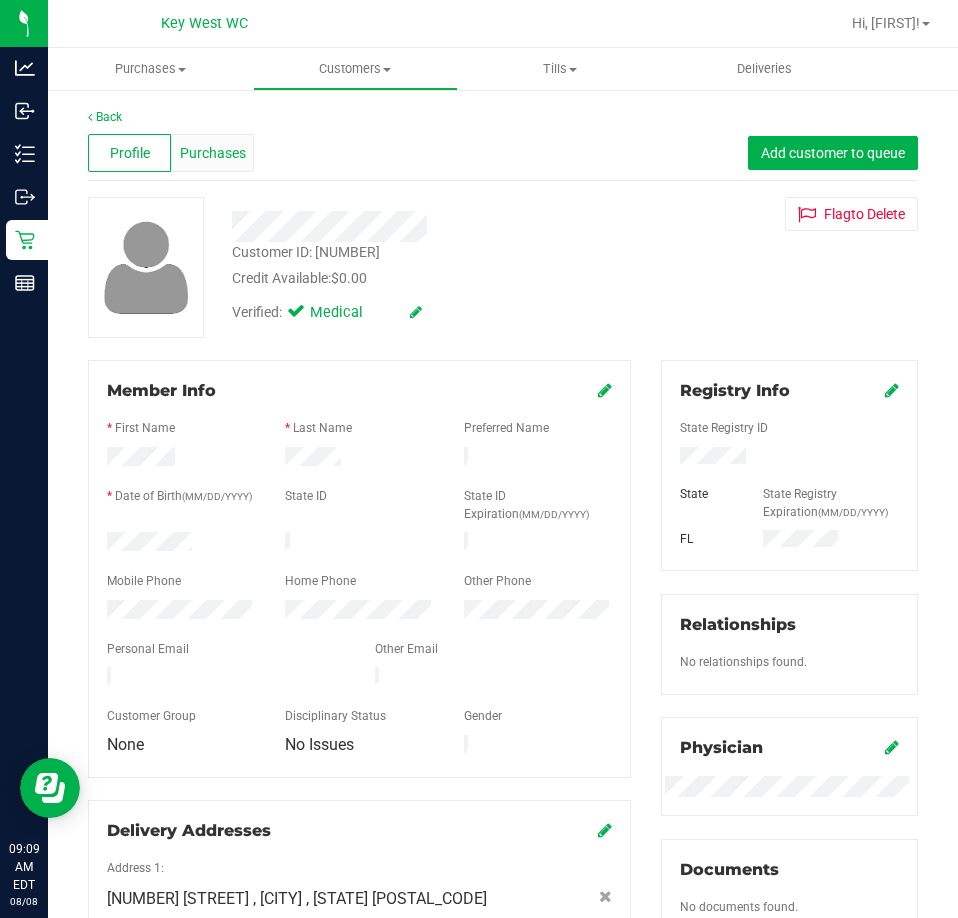 click on "Purchases" at bounding box center (213, 153) 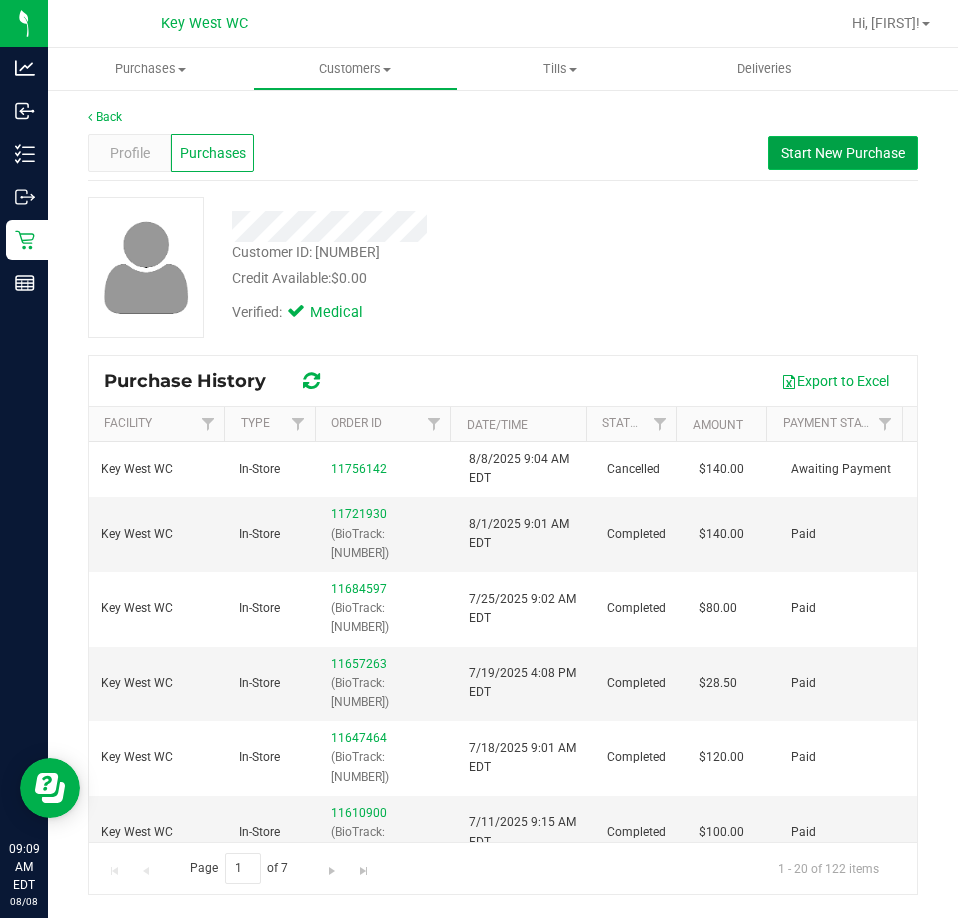click on "Start New Purchase" at bounding box center [843, 153] 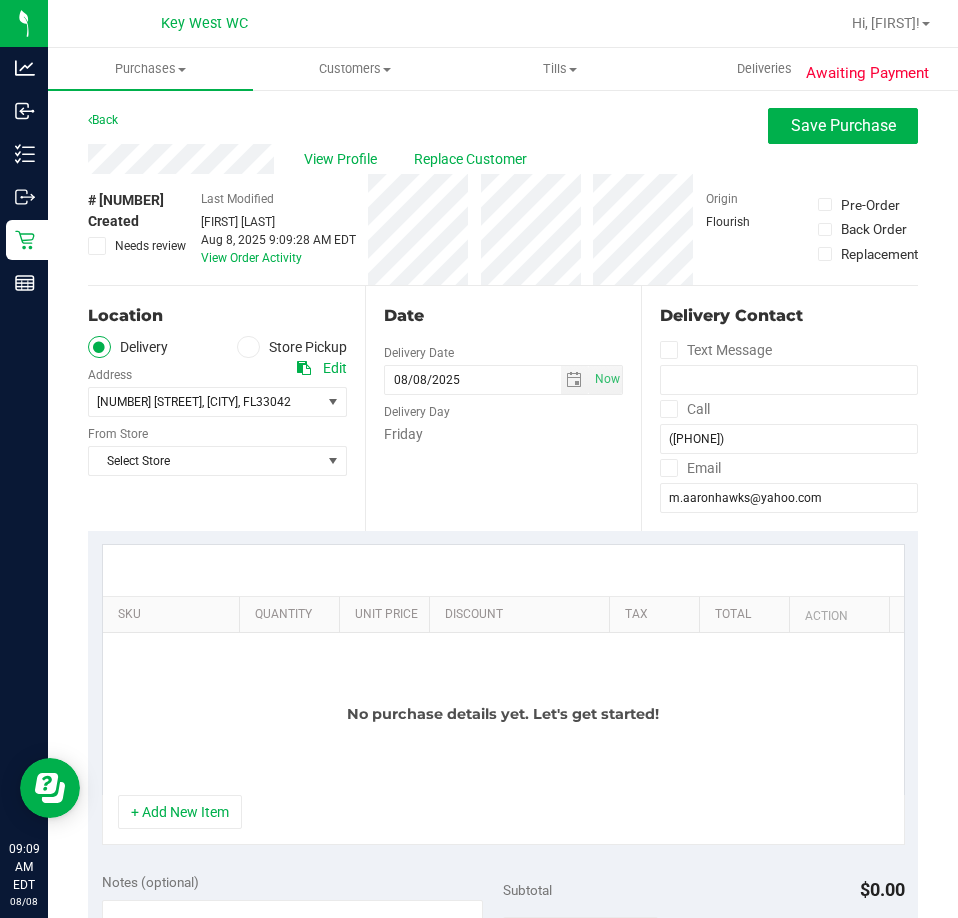 click on "Store Pickup" at bounding box center (292, 347) 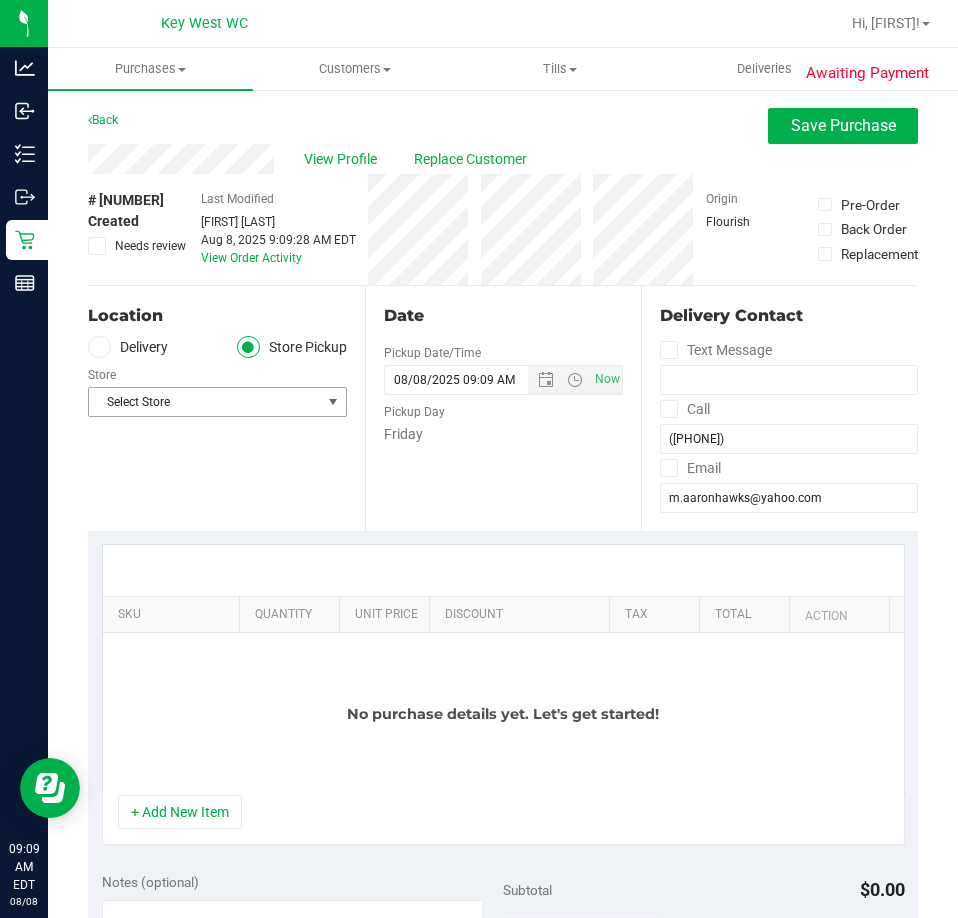 click on "Select Store" at bounding box center [205, 402] 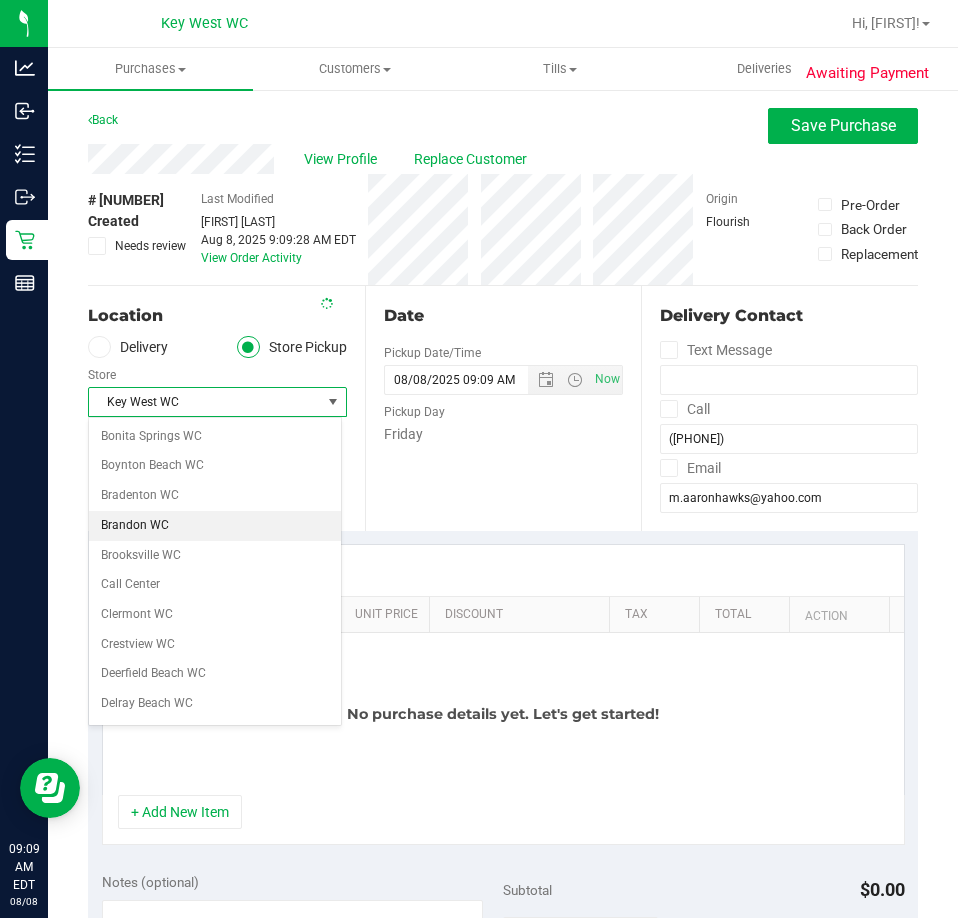 scroll, scrollTop: 265, scrollLeft: 0, axis: vertical 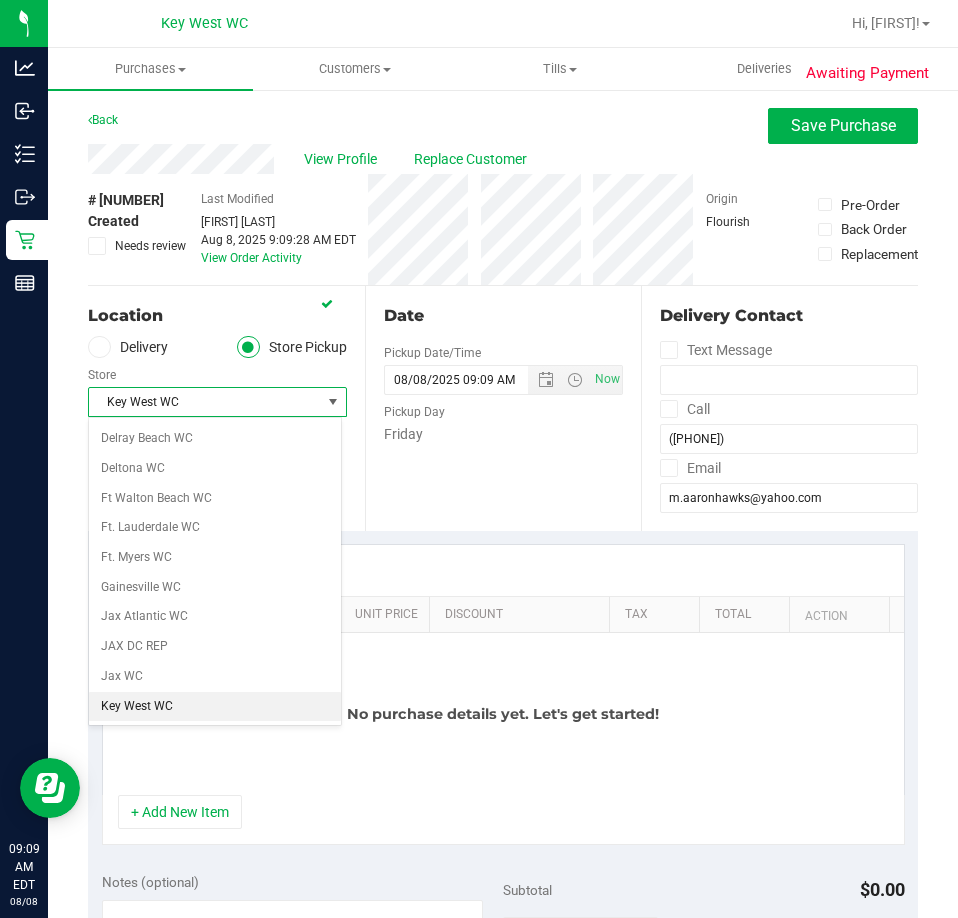 click on "Key West WC" at bounding box center (215, 707) 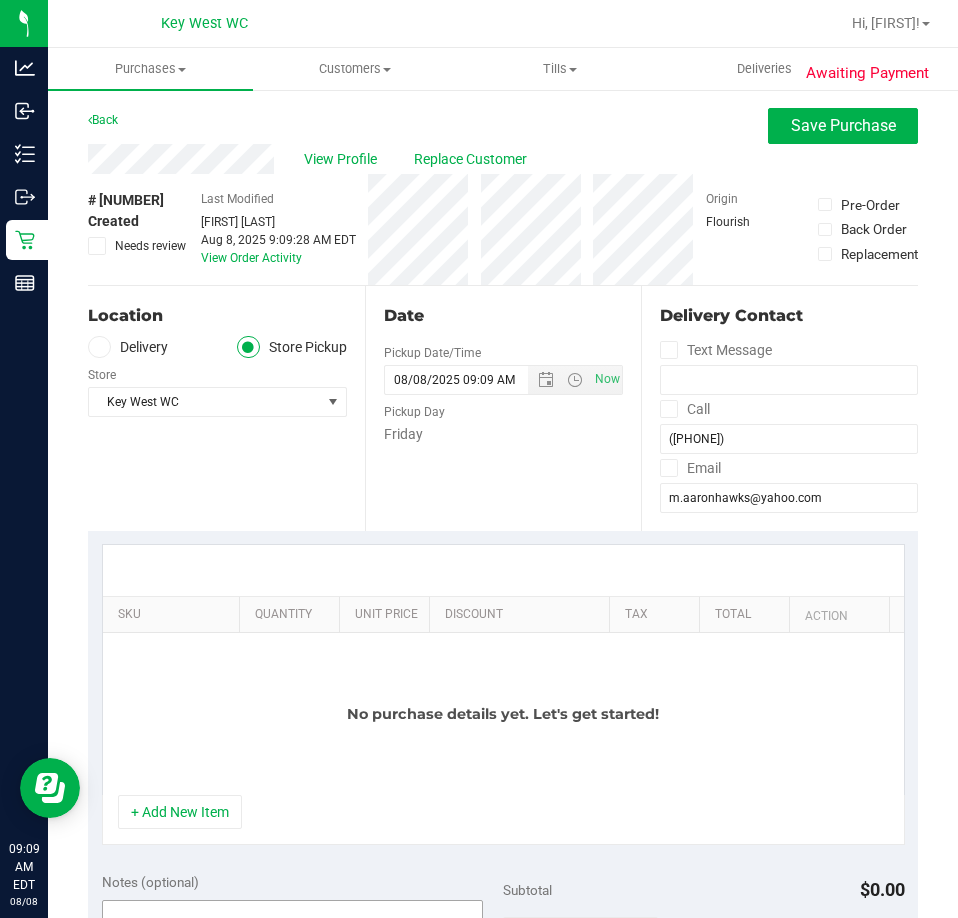 click on "+ Add New Item" at bounding box center [180, 812] 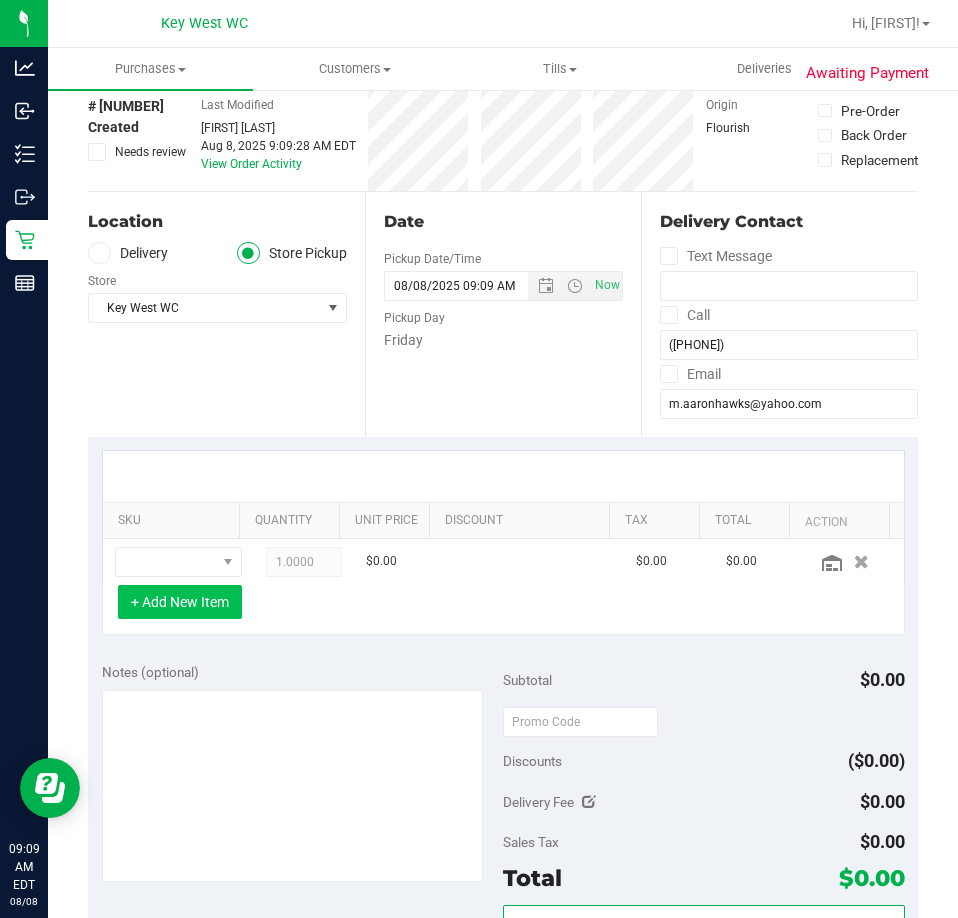 scroll, scrollTop: 200, scrollLeft: 0, axis: vertical 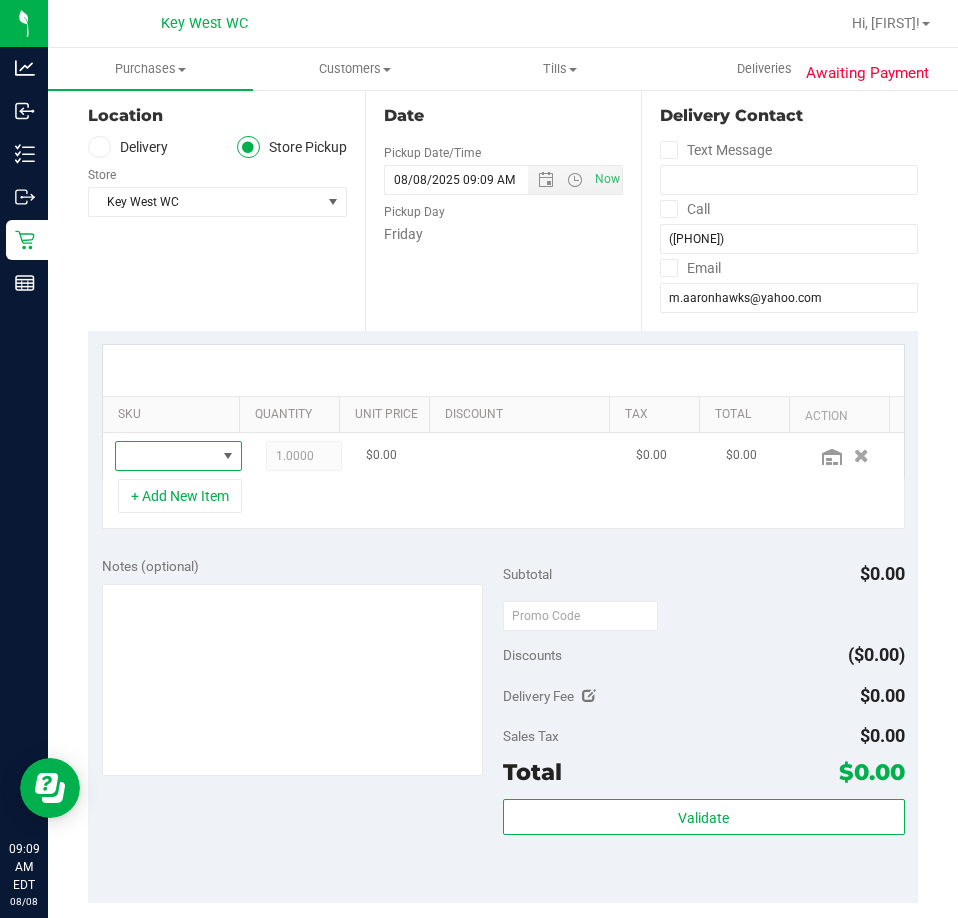 click at bounding box center (166, 456) 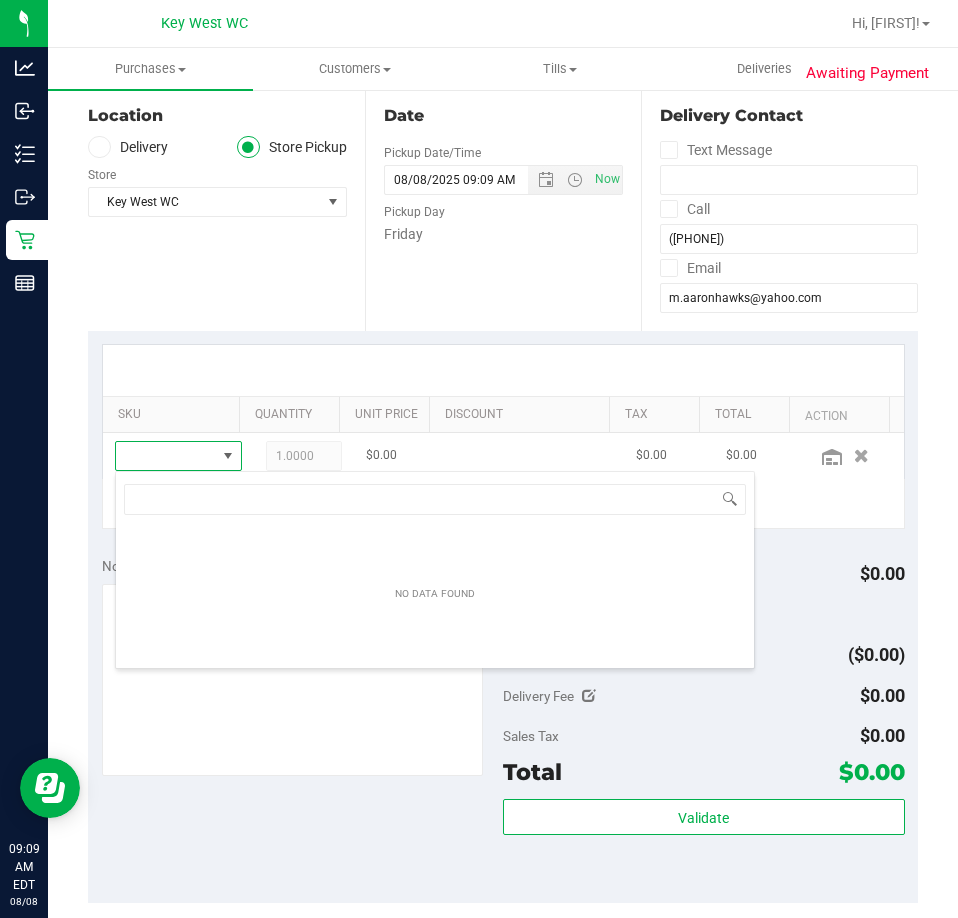 scroll, scrollTop: 99970, scrollLeft: 99903, axis: both 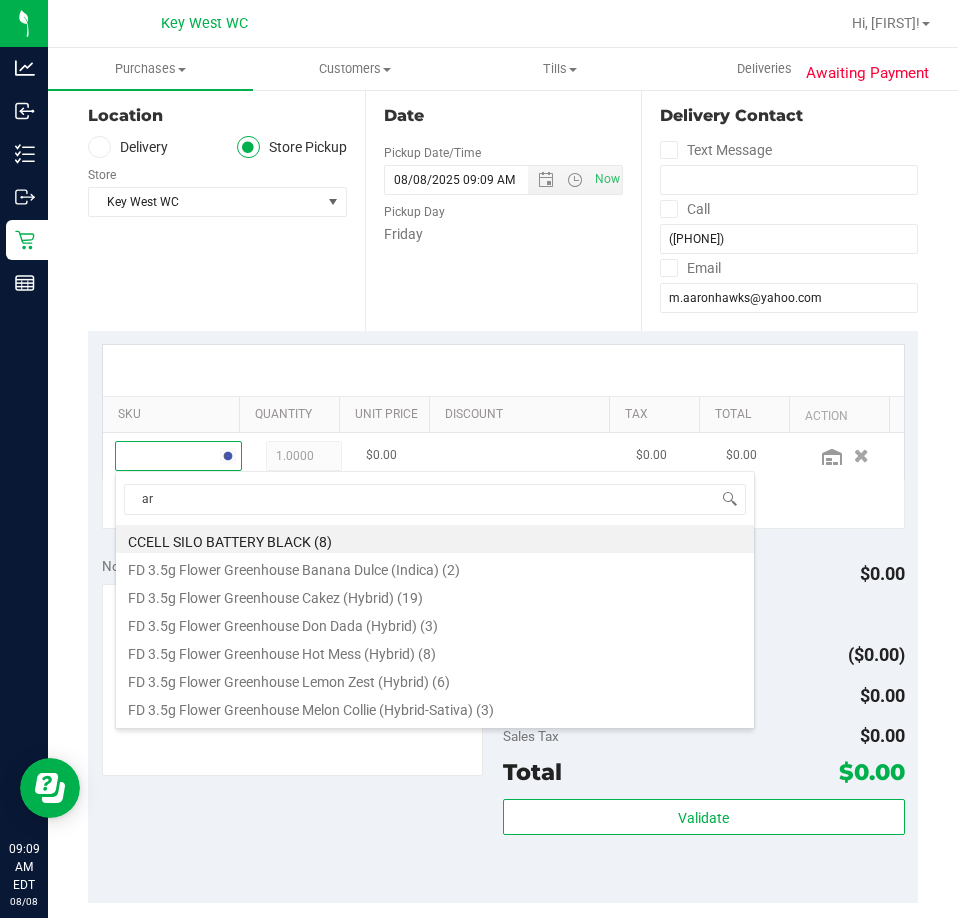 type on "arz" 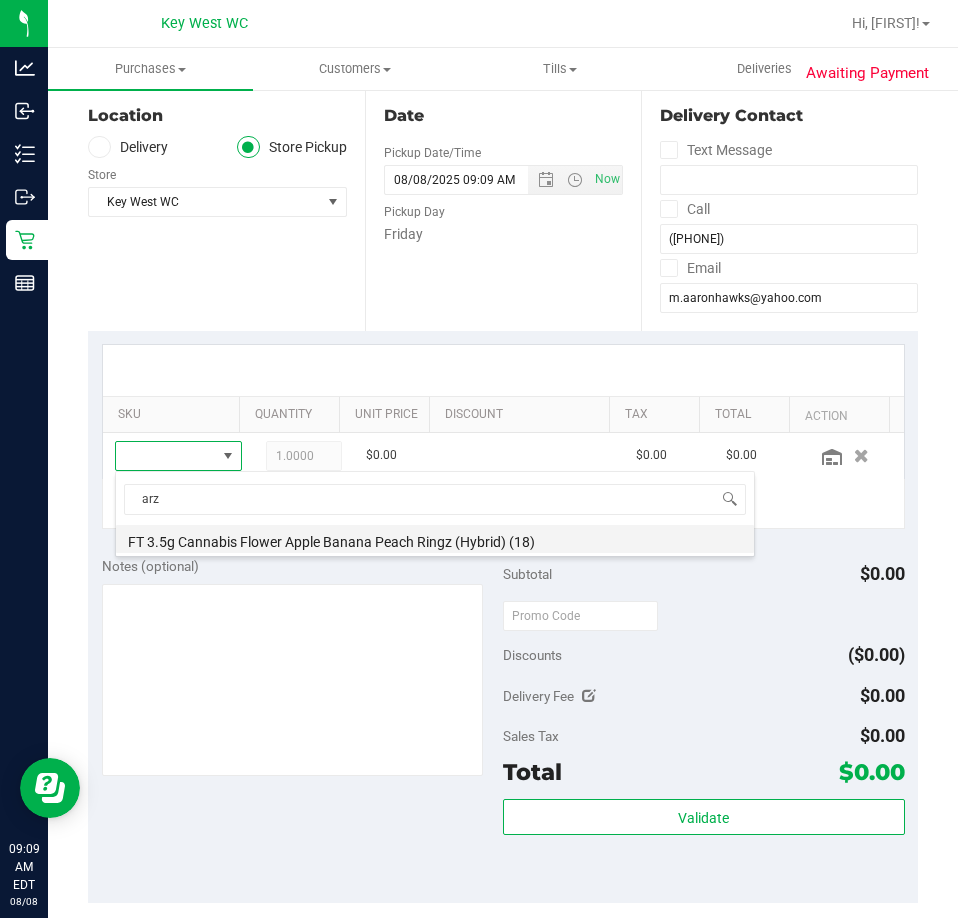 click on "FT 3.5g Cannabis Flower Apple Banana Peach Ringz (Hybrid) (18)" at bounding box center [435, 539] 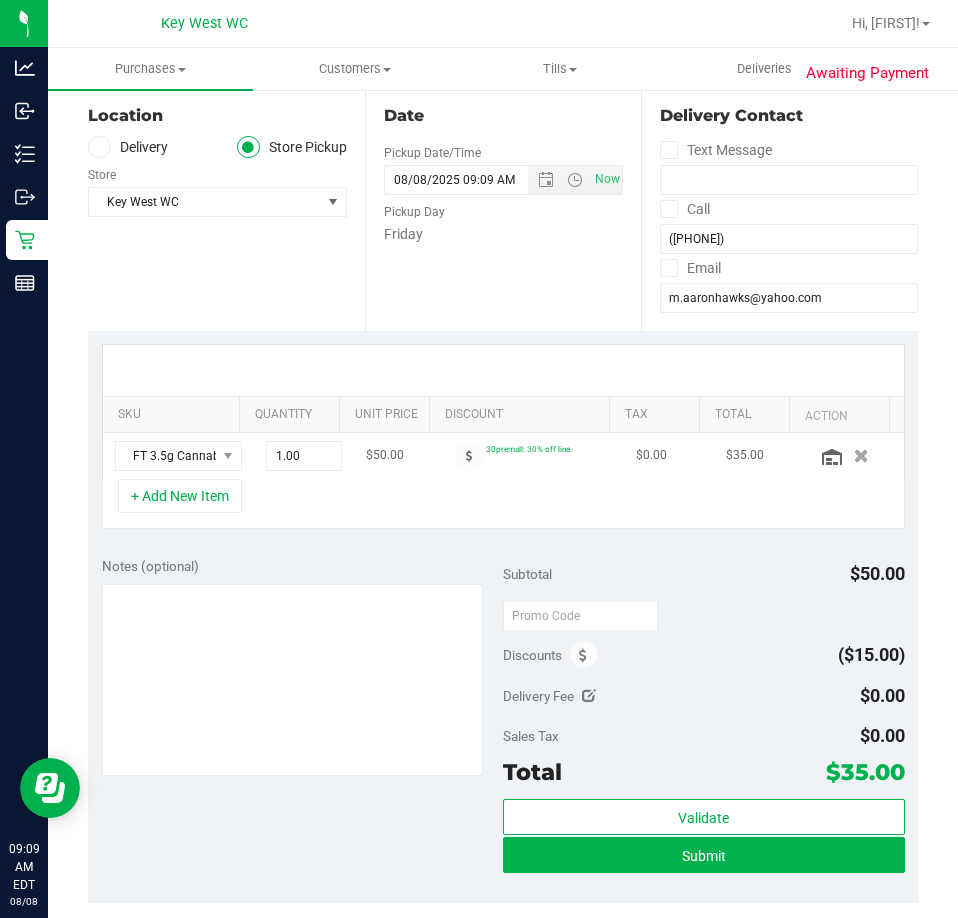 click on "$50.00" at bounding box center [399, 456] 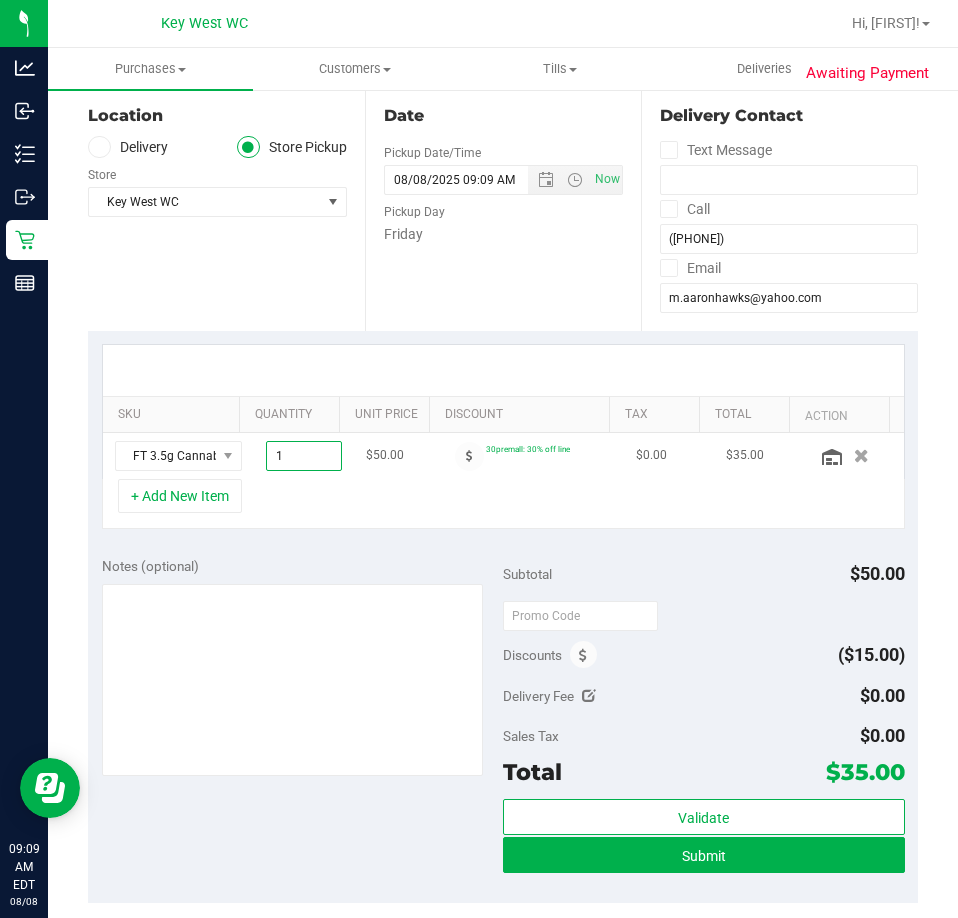 click on "1.00 1" at bounding box center (304, 456) 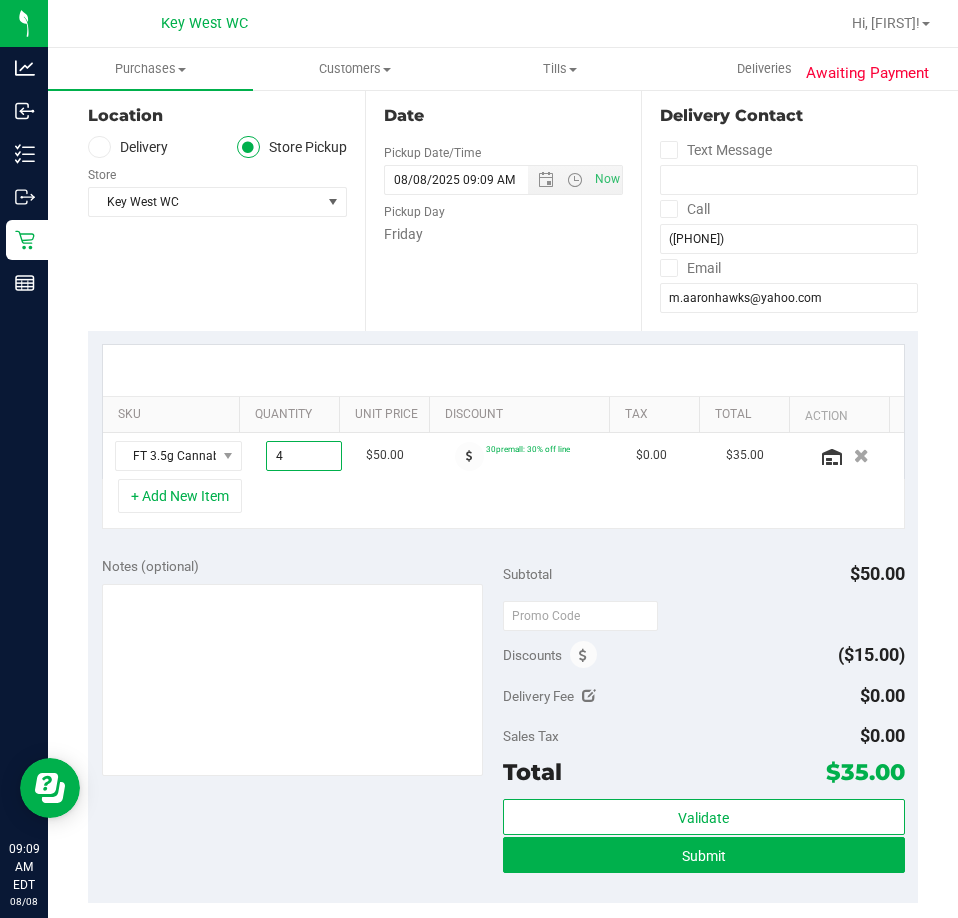 type on "4.00" 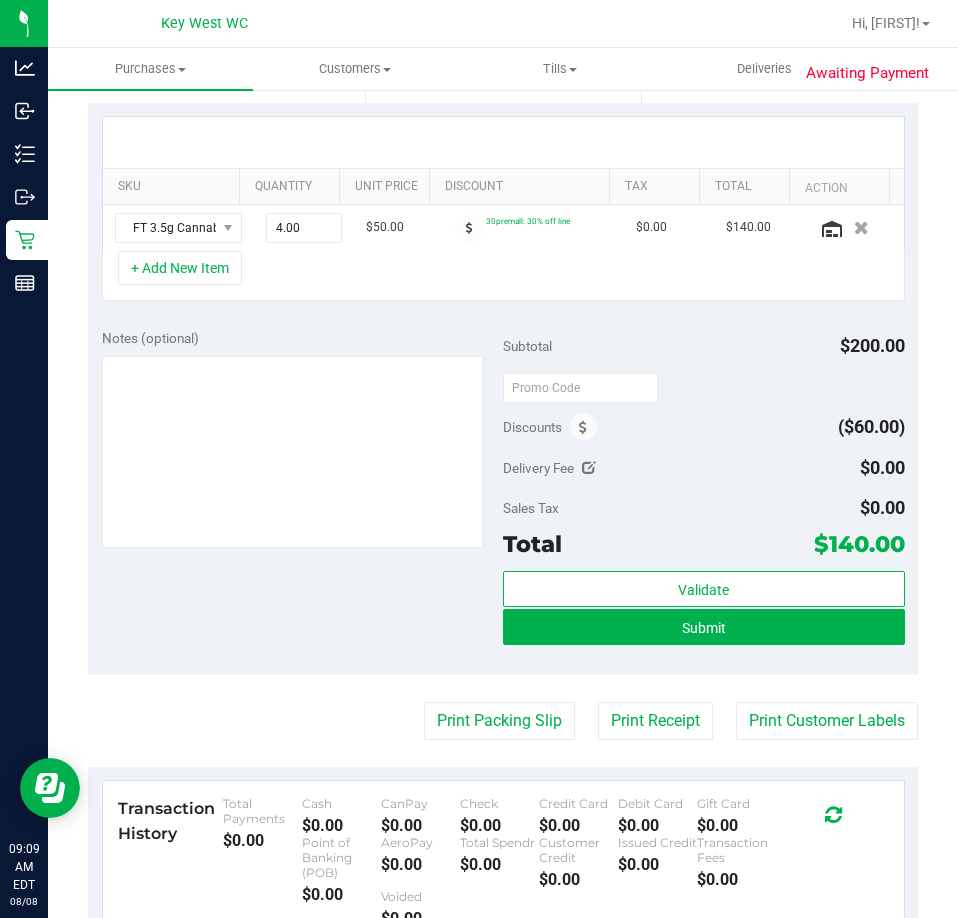 scroll, scrollTop: 600, scrollLeft: 0, axis: vertical 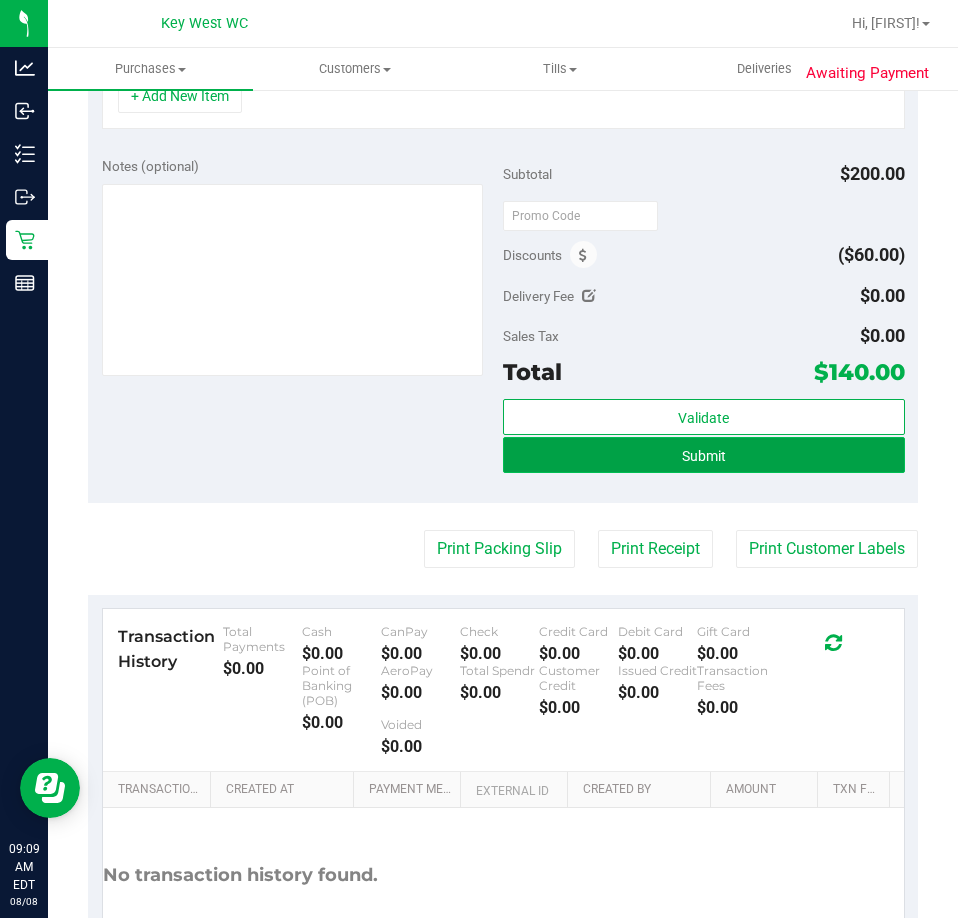 click on "Submit" at bounding box center [704, 456] 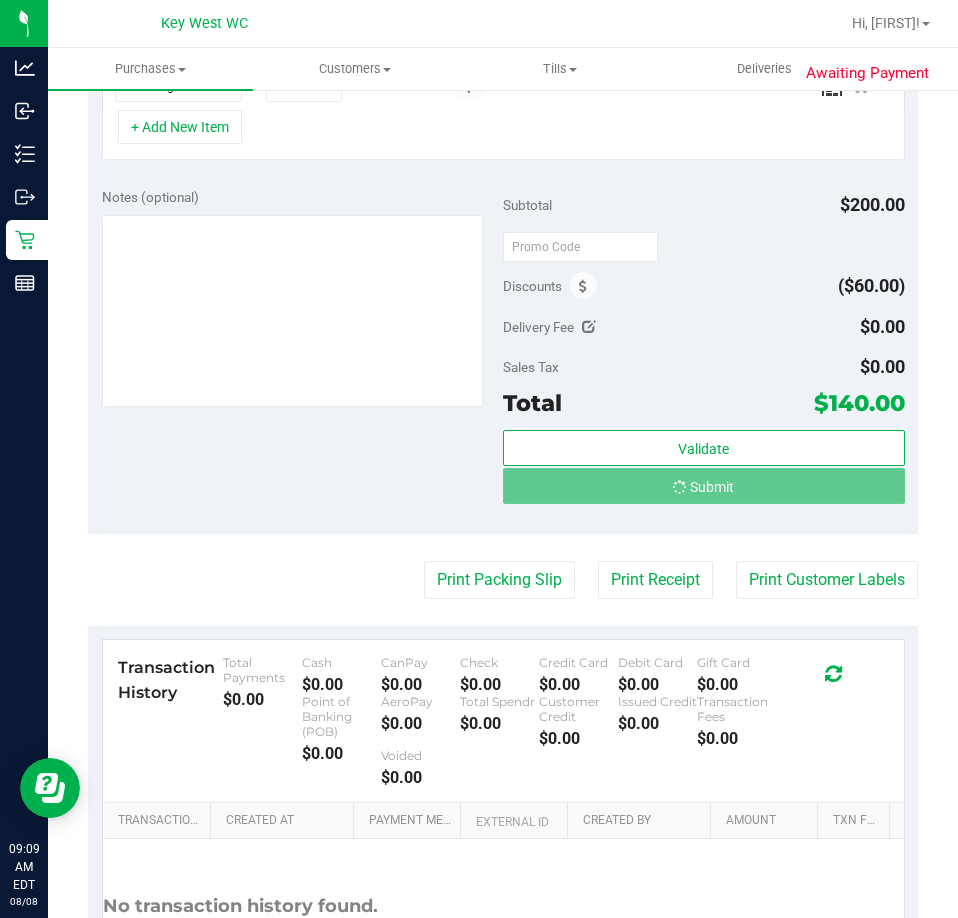 scroll, scrollTop: 169, scrollLeft: 0, axis: vertical 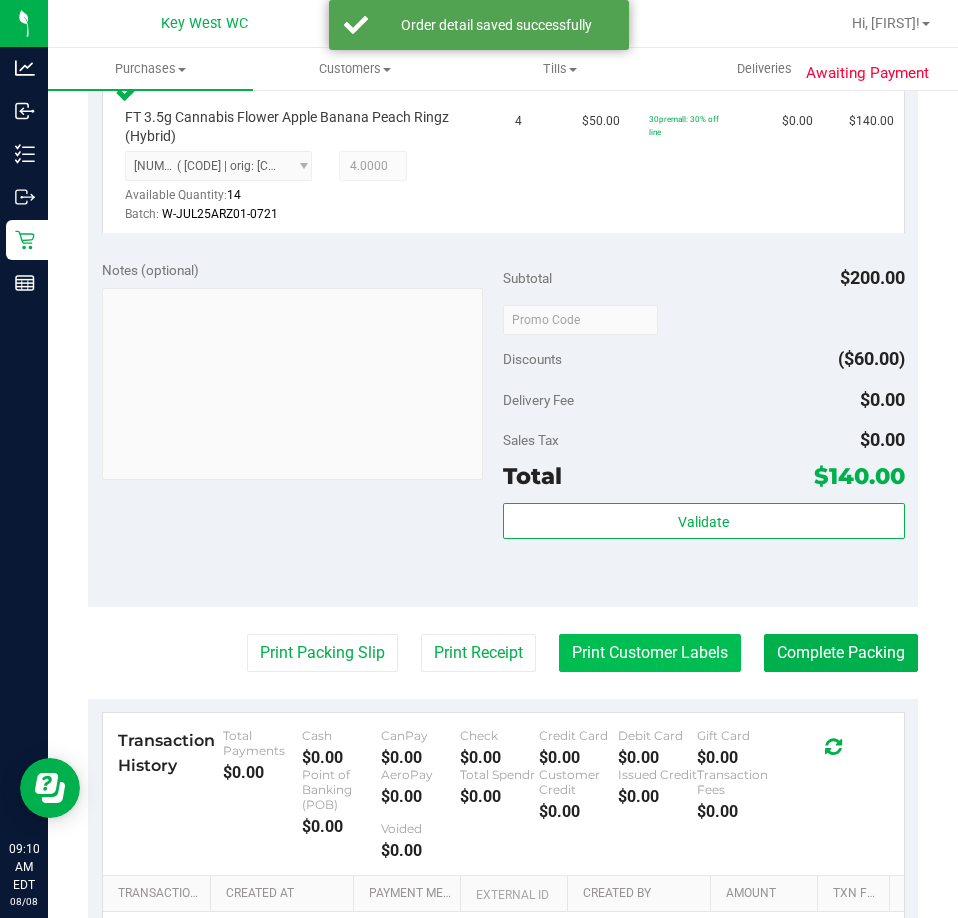 click on "Print Customer Labels" at bounding box center [650, 653] 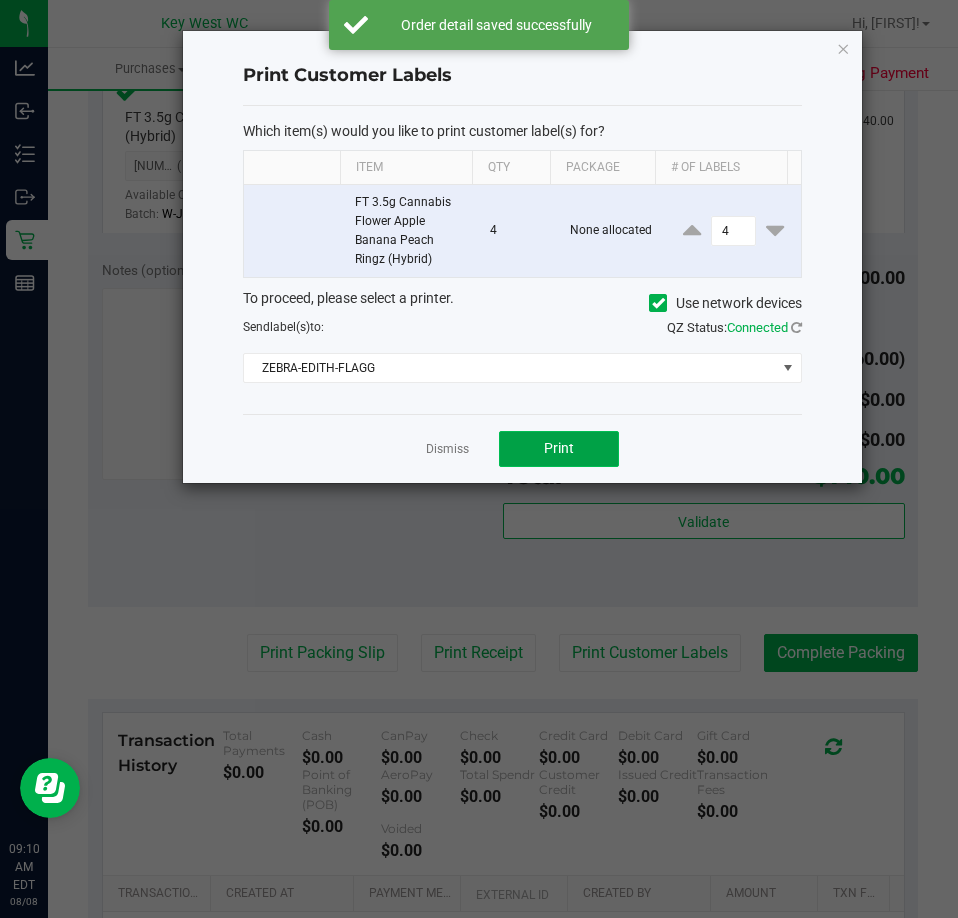 click on "Print" 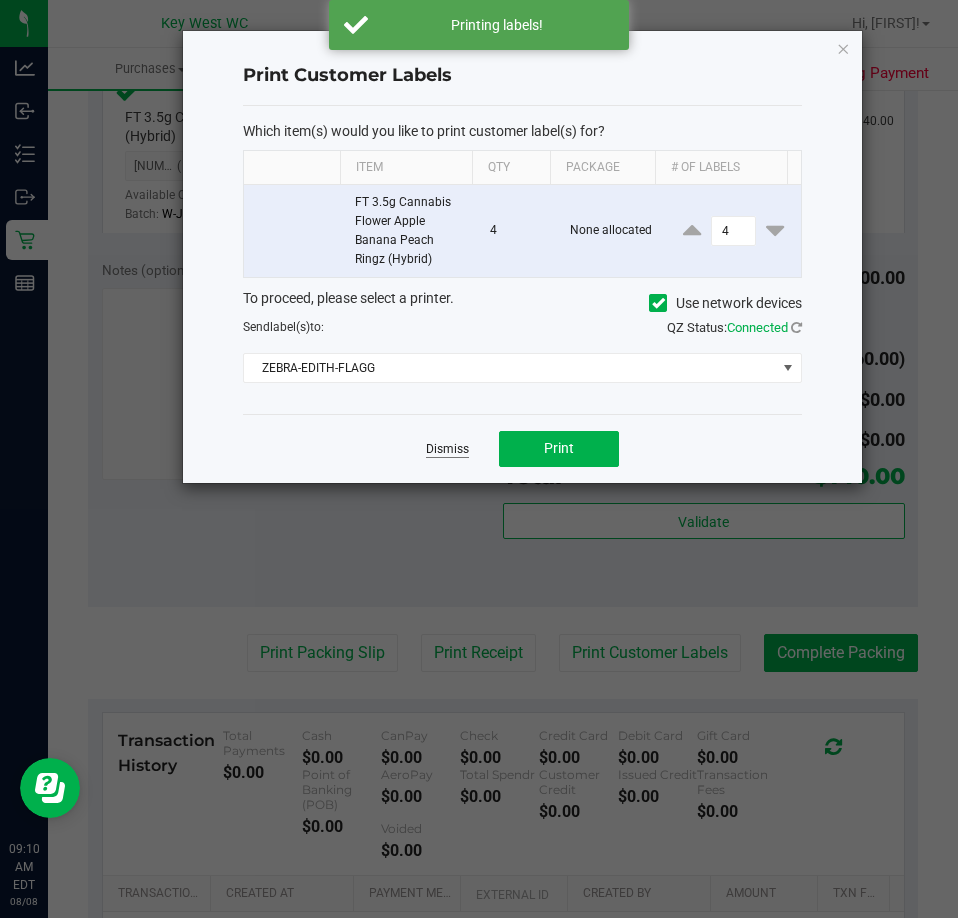 click on "Dismiss" 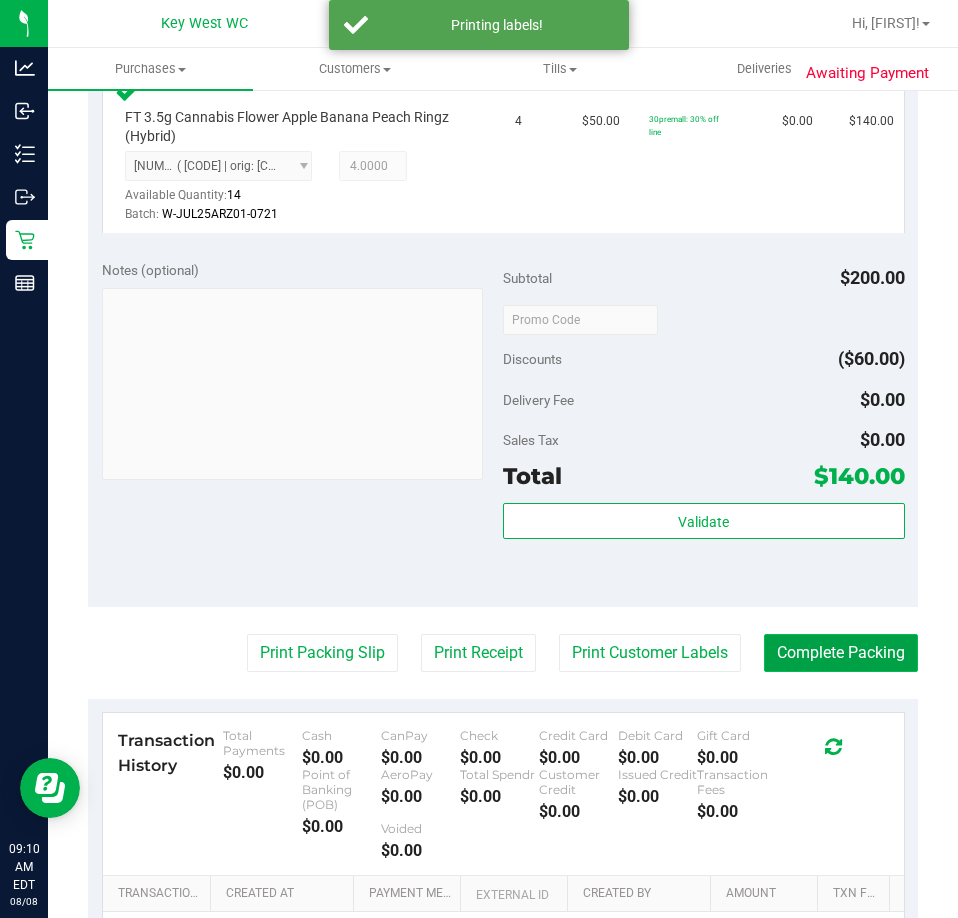 click on "Complete Packing" at bounding box center (841, 653) 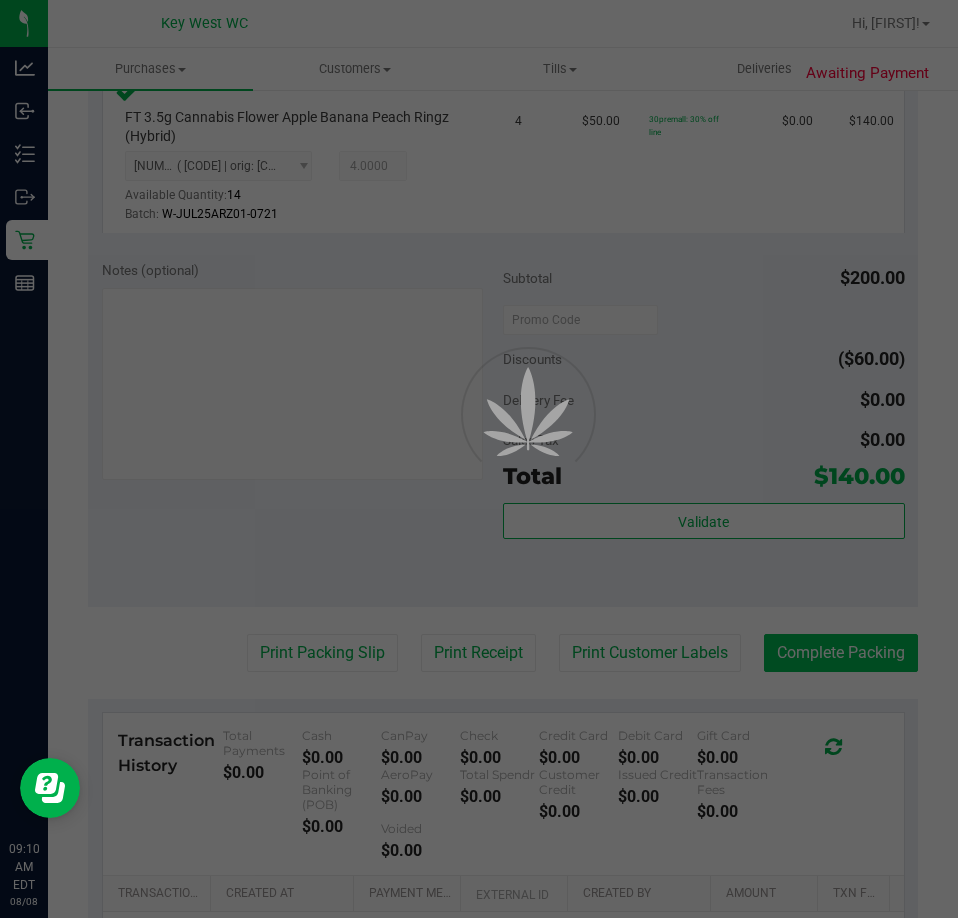 scroll, scrollTop: 0, scrollLeft: 0, axis: both 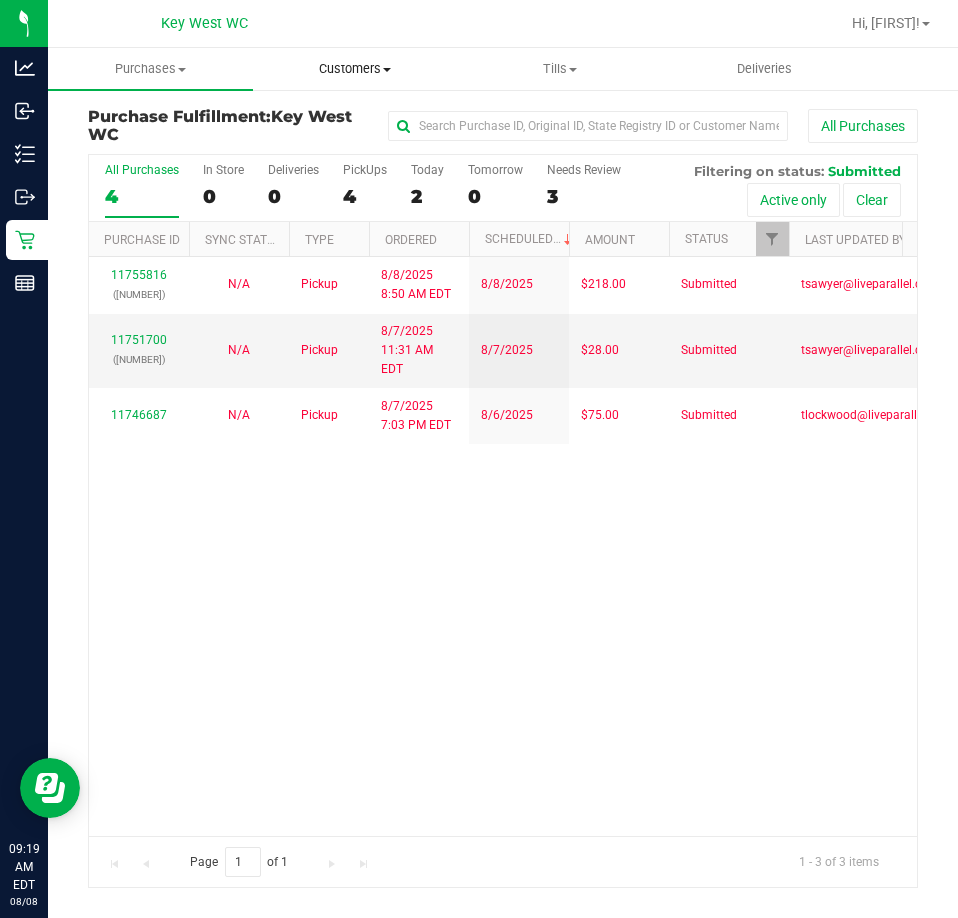 click on "Customers" at bounding box center (355, 69) 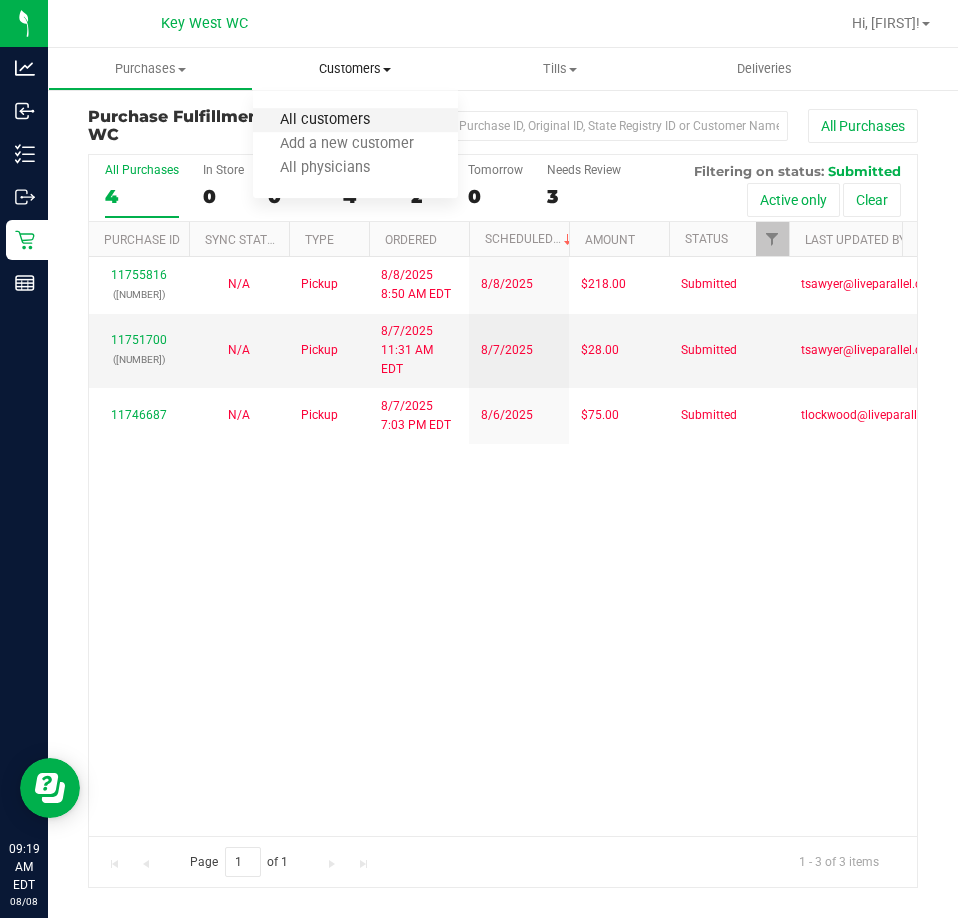 click on "All customers" at bounding box center (325, 120) 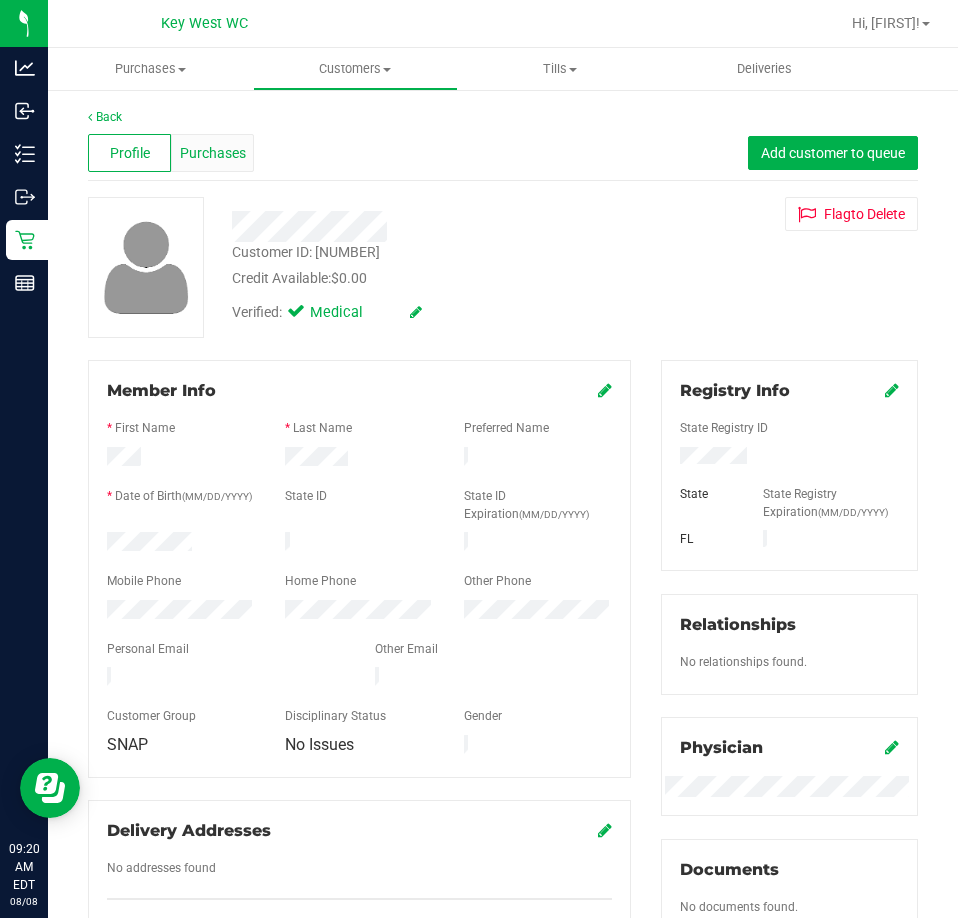 click on "Purchases" at bounding box center [213, 153] 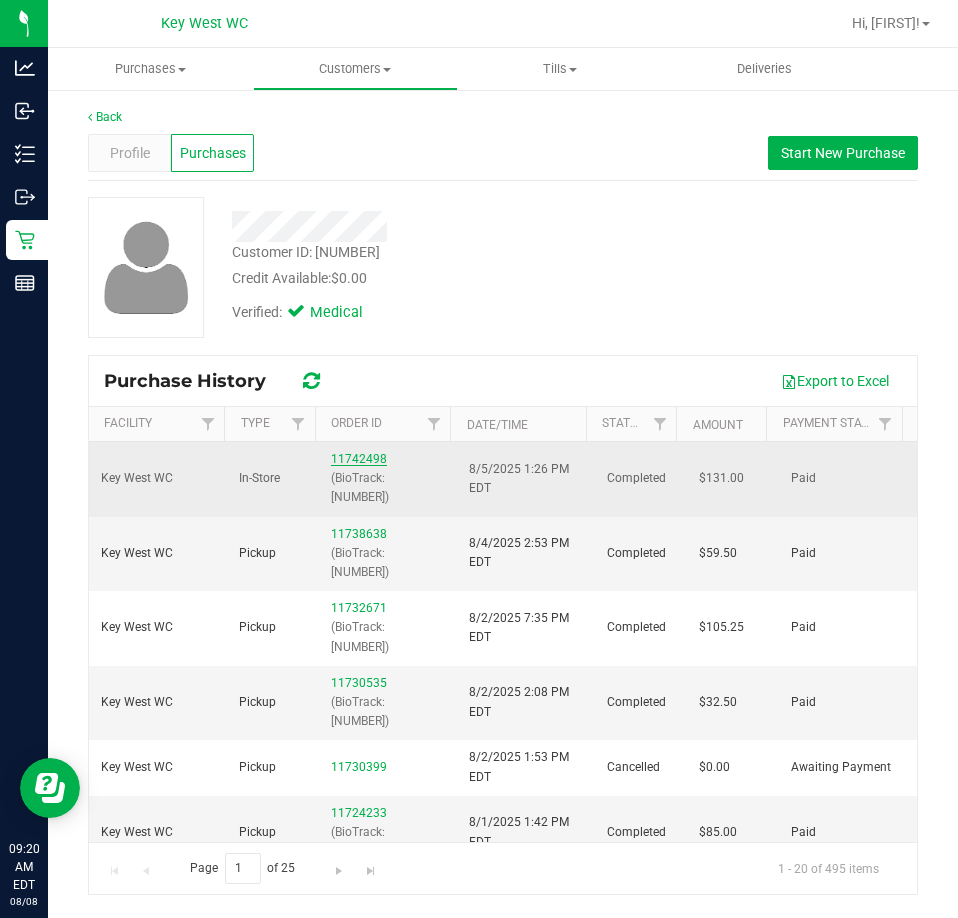 click on "11742498" at bounding box center (359, 459) 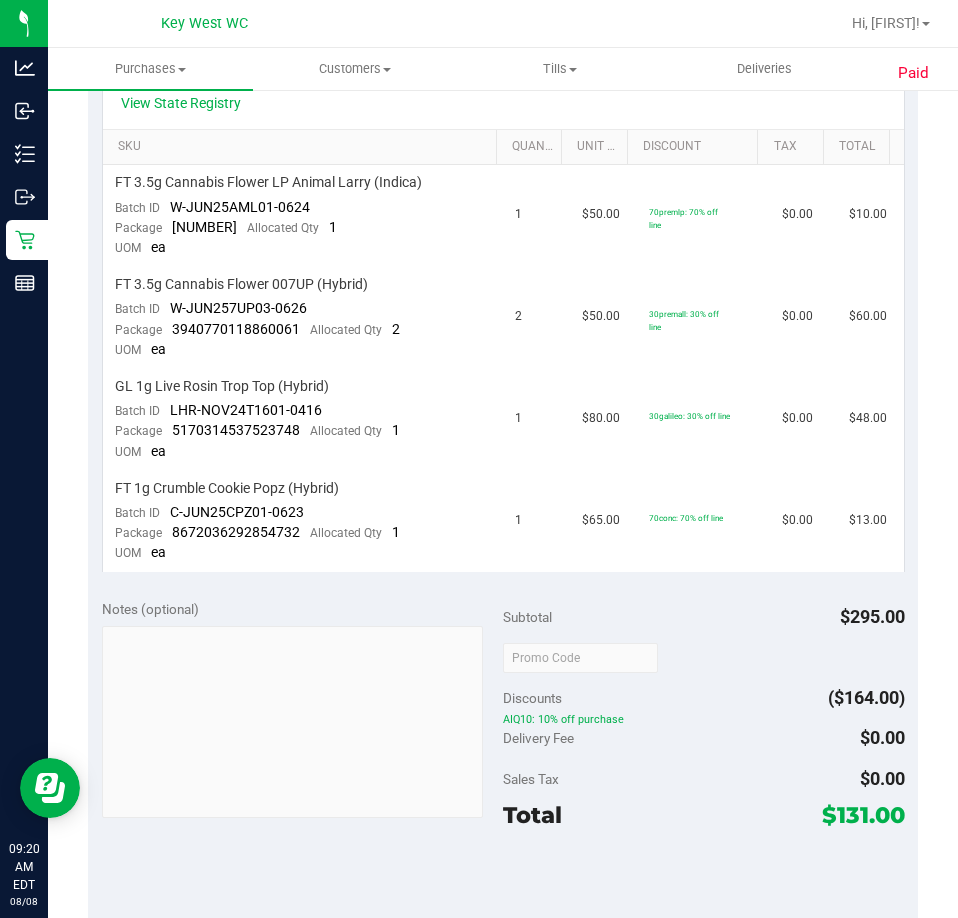 scroll, scrollTop: 0, scrollLeft: 0, axis: both 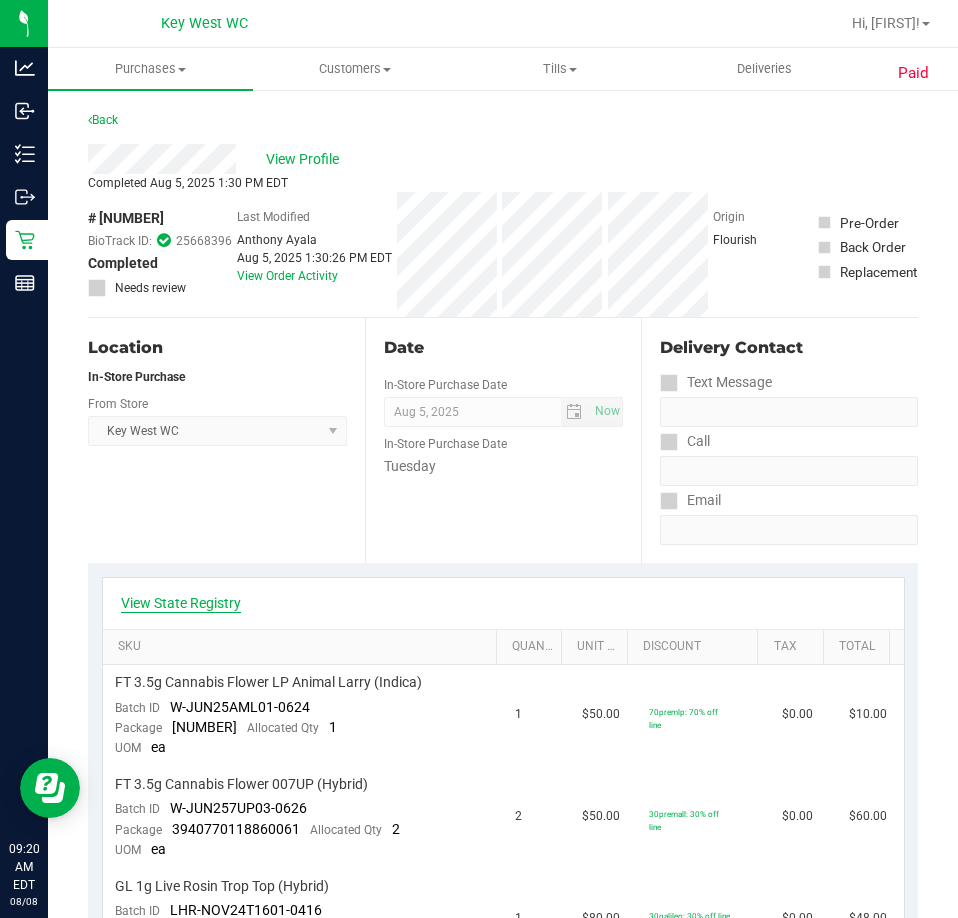 click on "View State Registry" at bounding box center (181, 603) 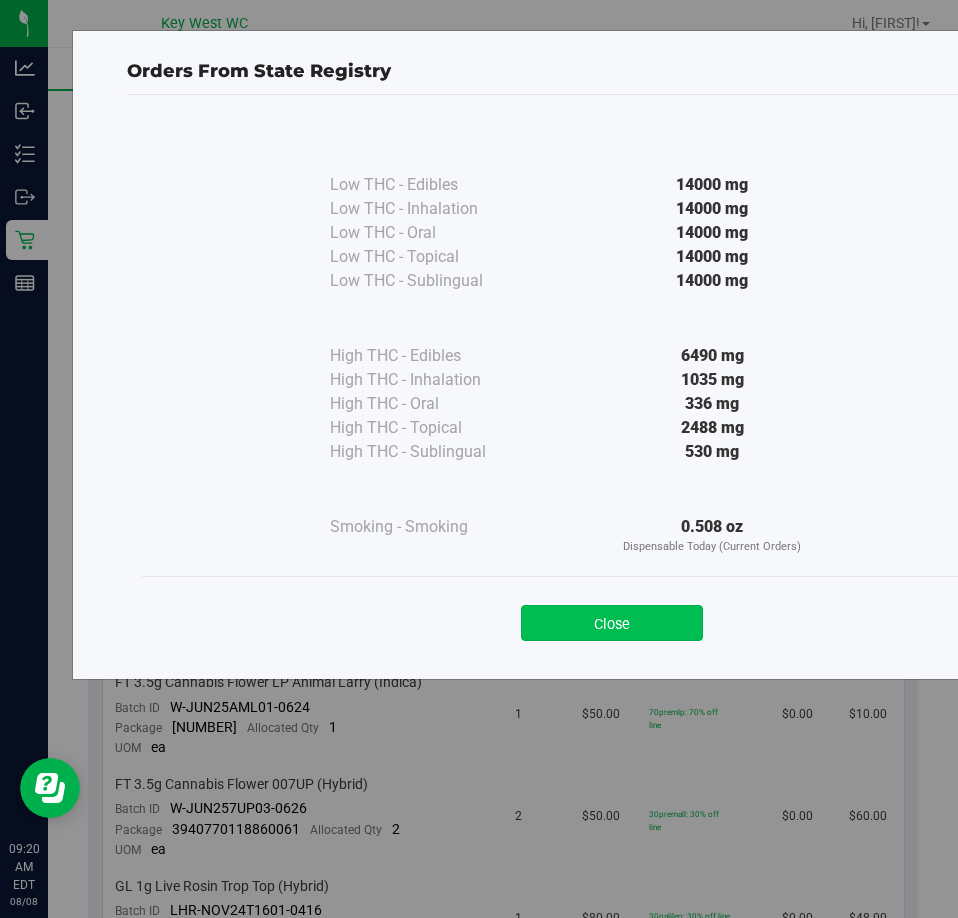 click on "Close" at bounding box center (612, 623) 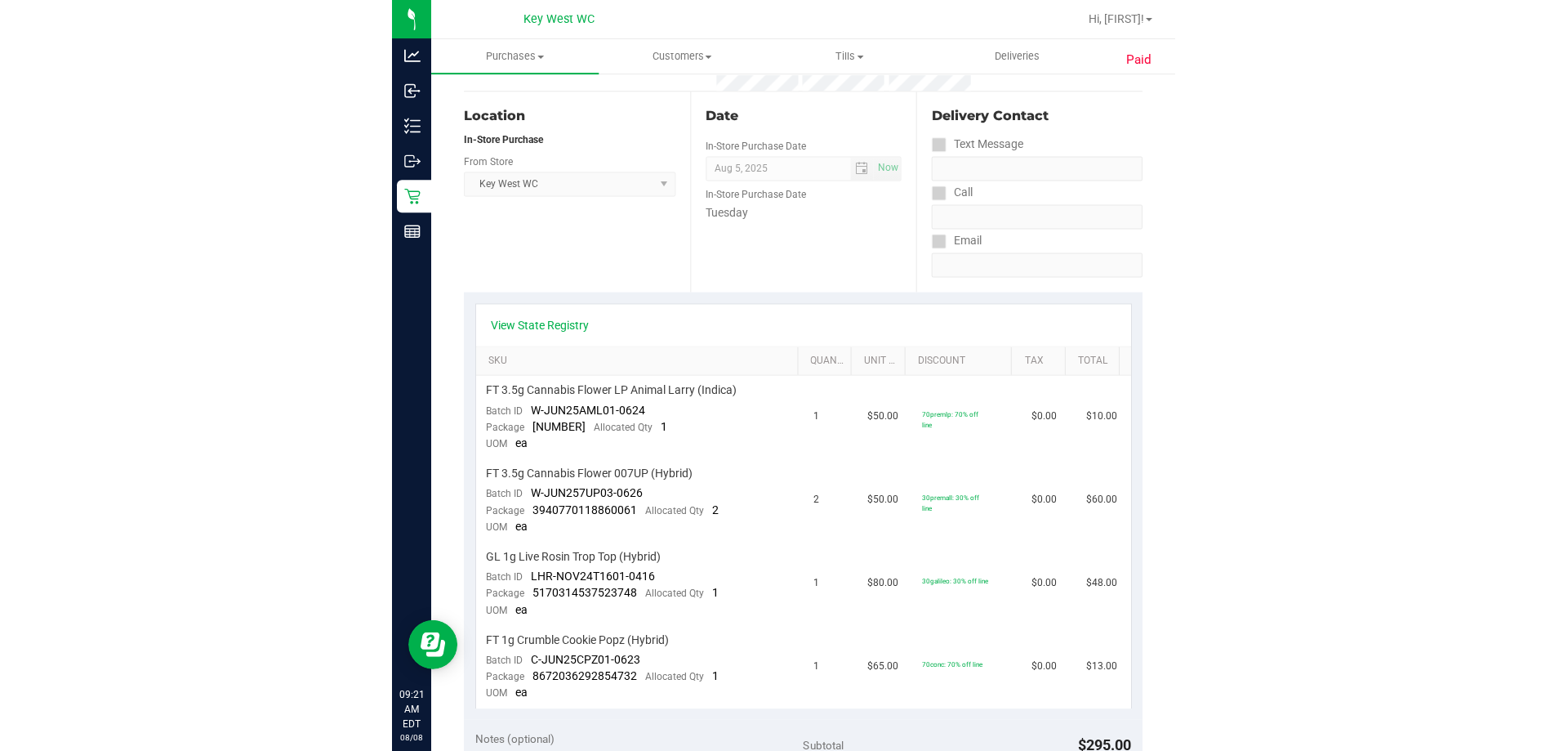 scroll, scrollTop: 0, scrollLeft: 0, axis: both 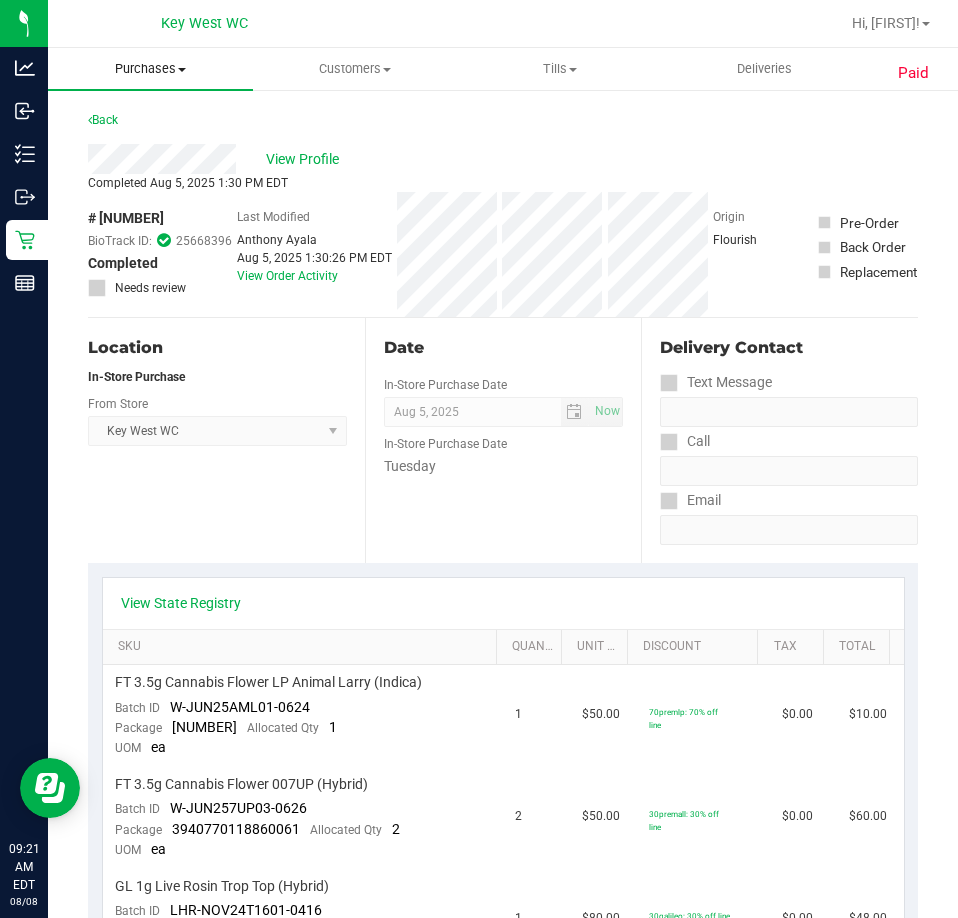 click on "Purchases" at bounding box center (150, 69) 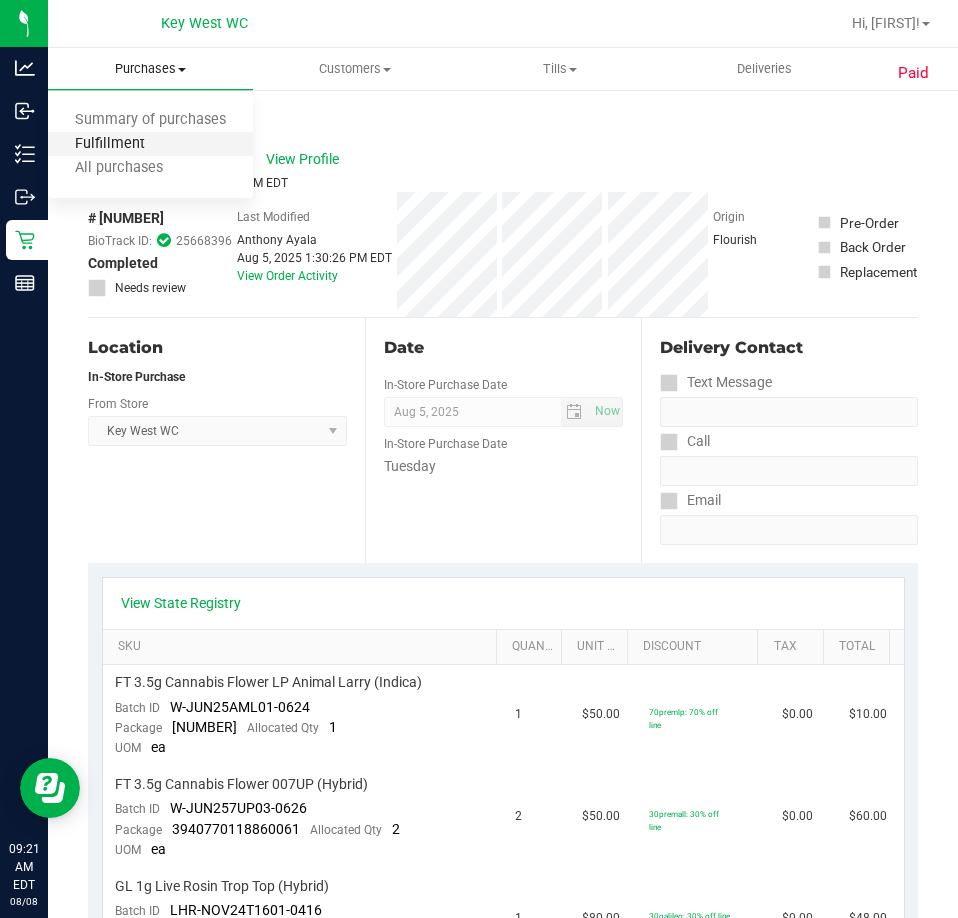 click on "Fulfillment" at bounding box center [110, 144] 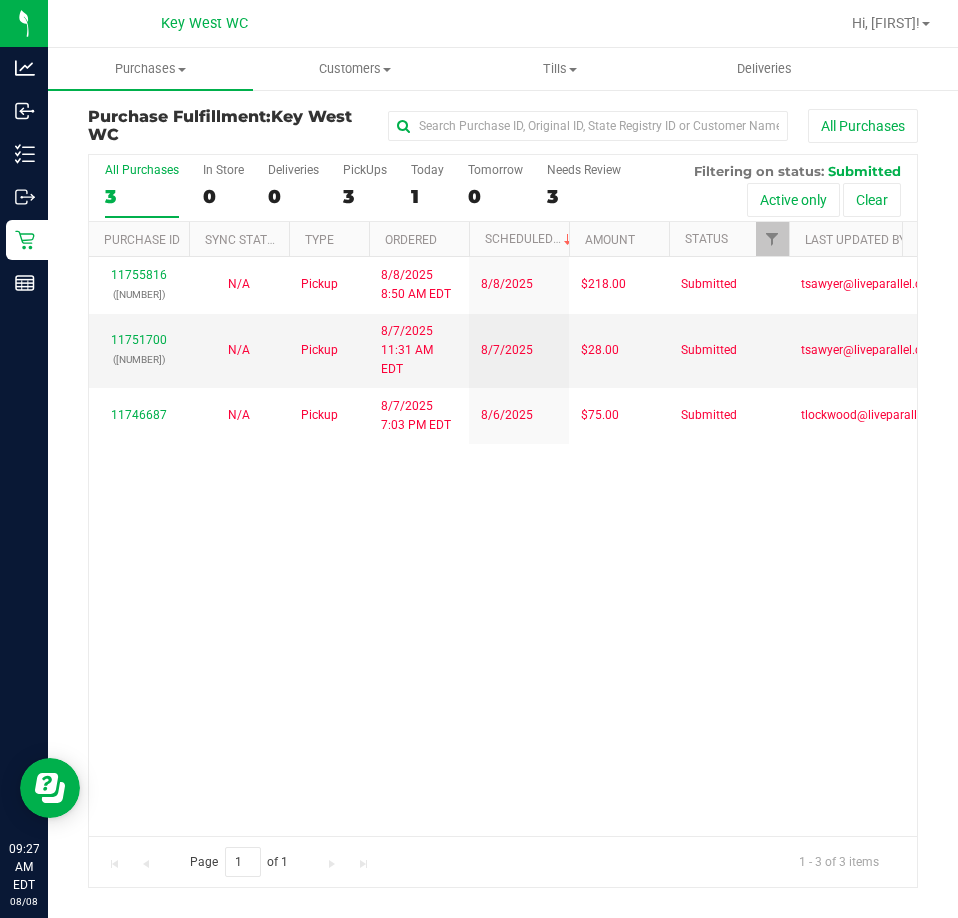 click on "11755816
(313814496)
N/A
Pickup 8/8/2025 8:50 AM EDT 8/8/2025
$218.00
Submitted tsawyer@liveparallel.com
11751700
(313633433)
N/A
Pickup 8/7/2025 11:31 AM EDT 8/7/2025
$28.00
Submitted tsawyer@liveparallel.com
11746687
N/A
Pickup 8/7/2025 7:03 PM EDT 8/6/2025
$75.00
Submitted tlockwood@liveparallel.com" at bounding box center (503, 546) 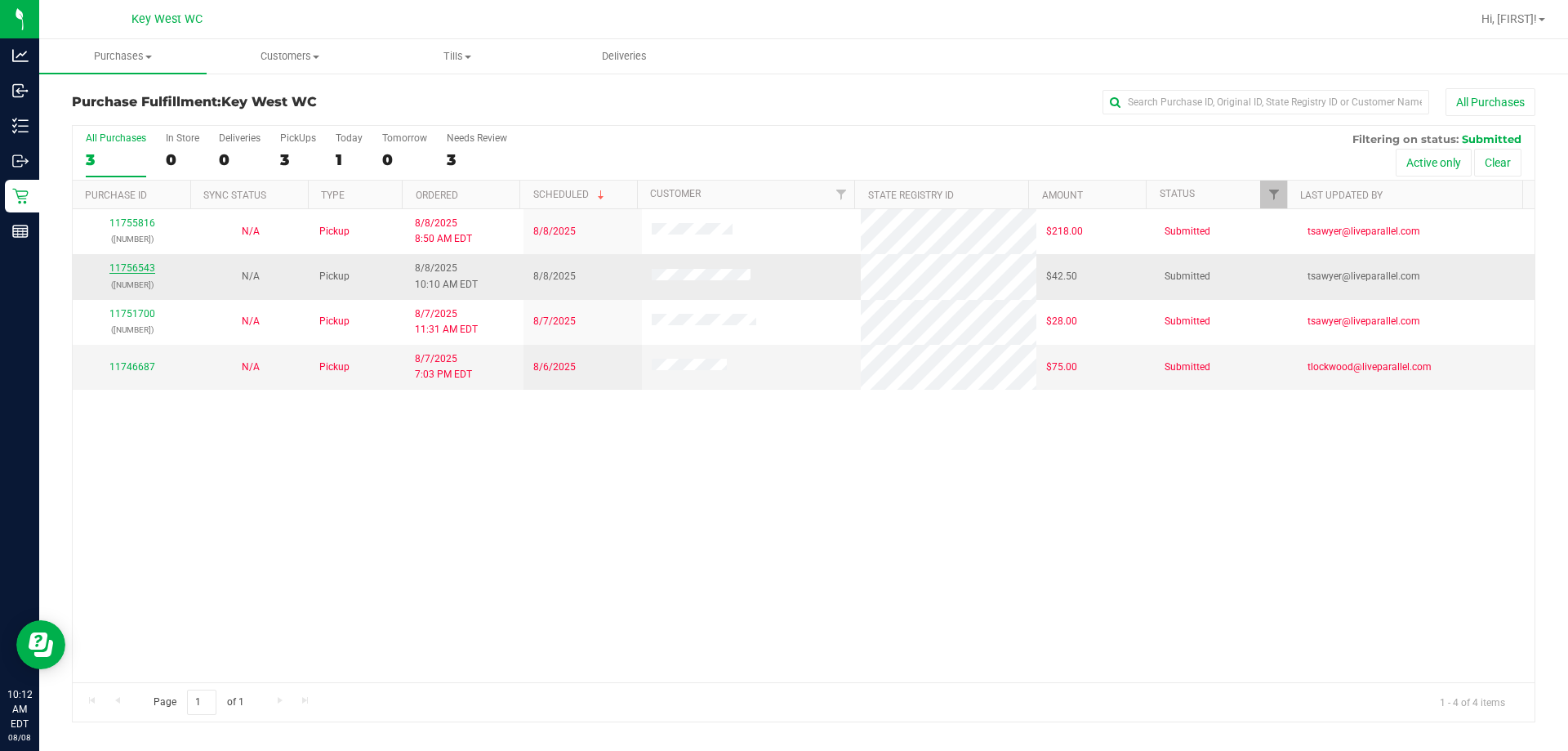 click on "11756543" at bounding box center (132, 268) 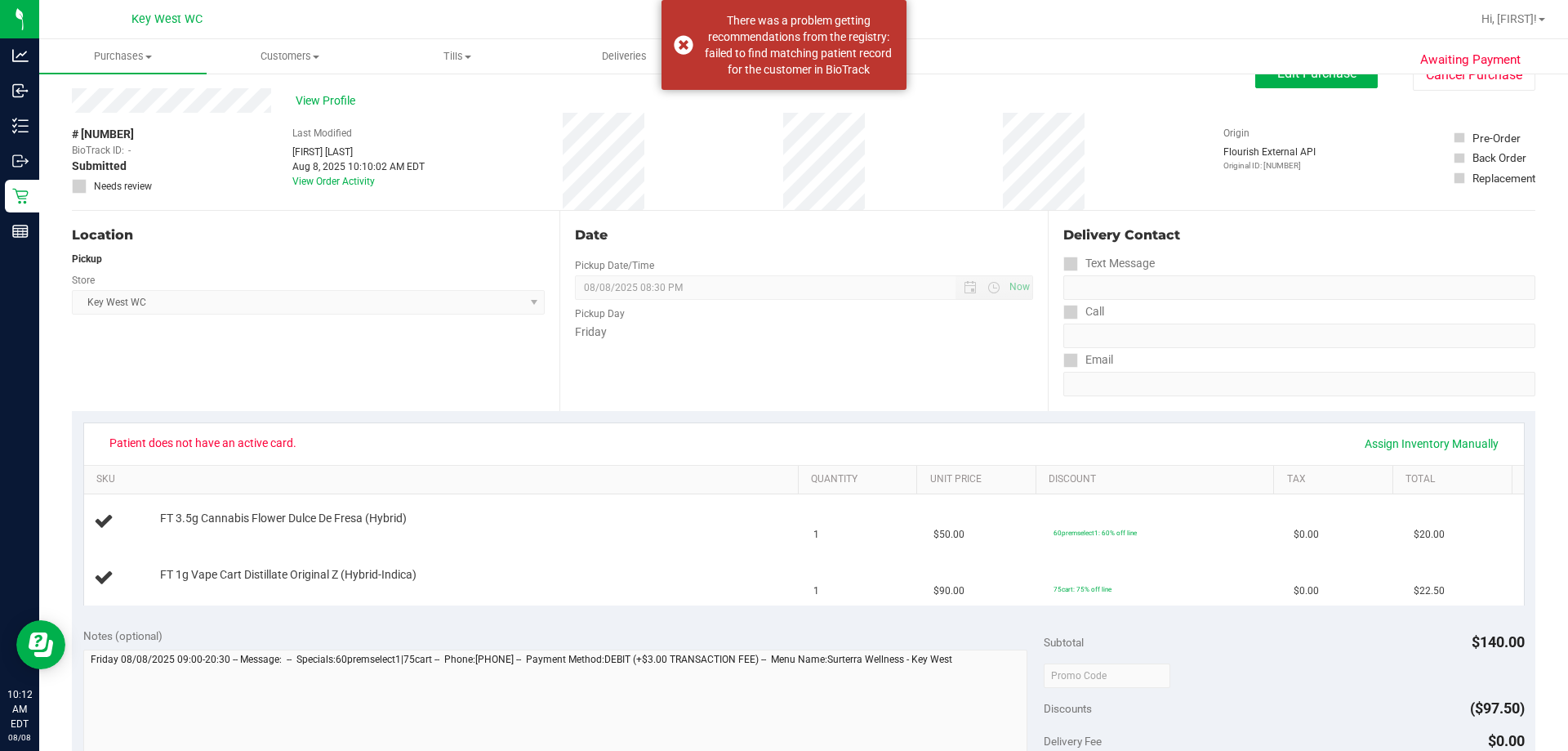 scroll, scrollTop: 0, scrollLeft: 0, axis: both 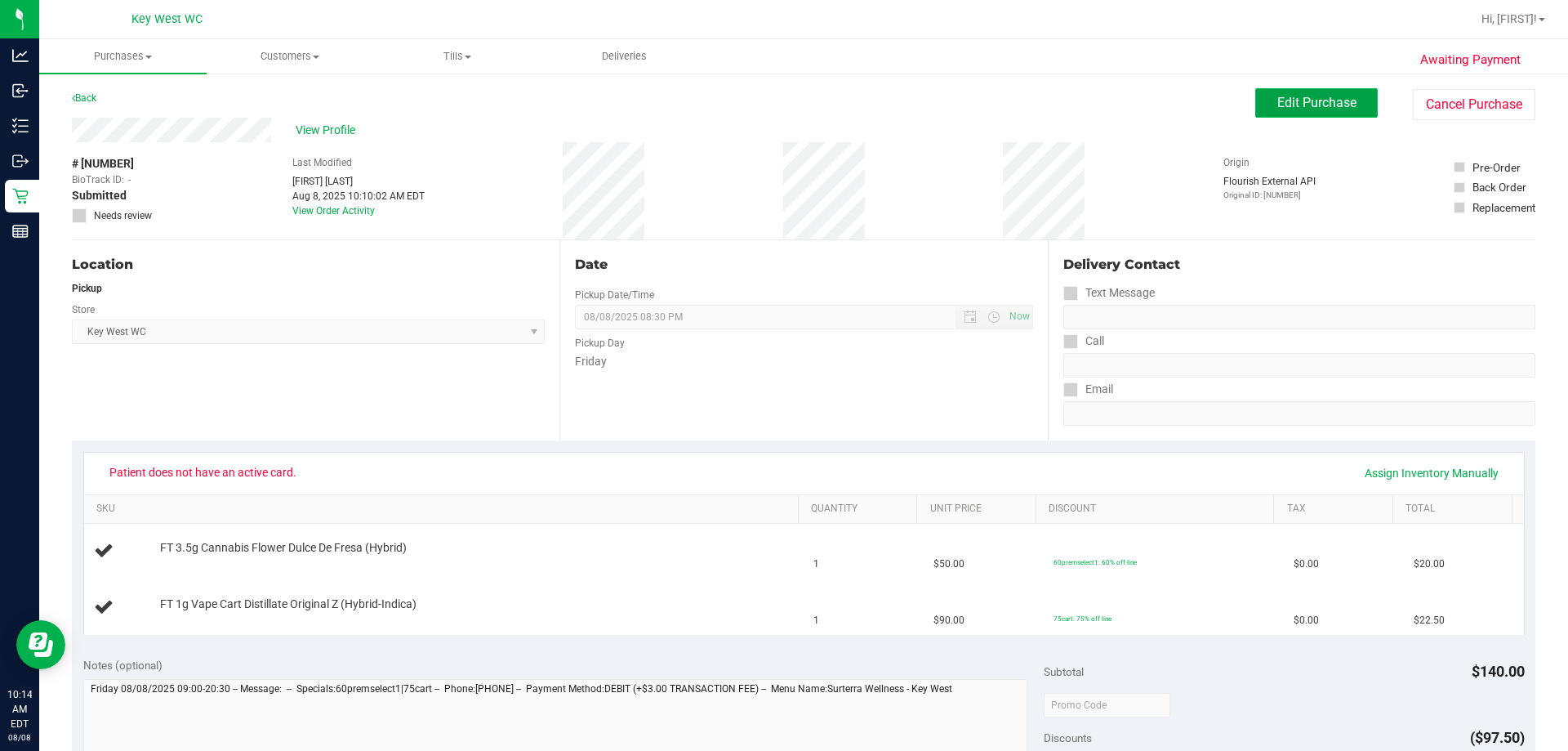 click on "Edit Purchase" at bounding box center (1316, 102) 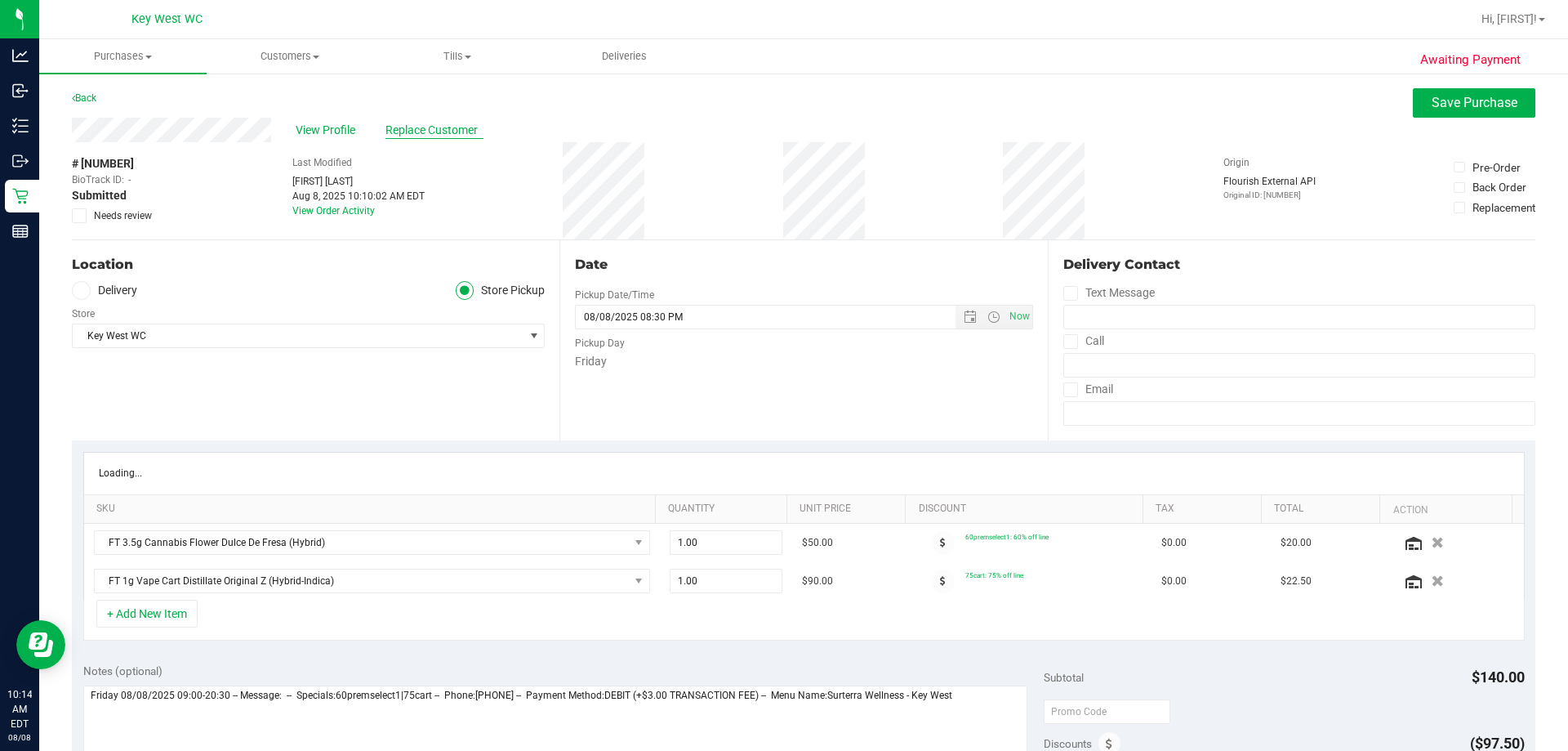 click on "Replace Customer" at bounding box center [434, 130] 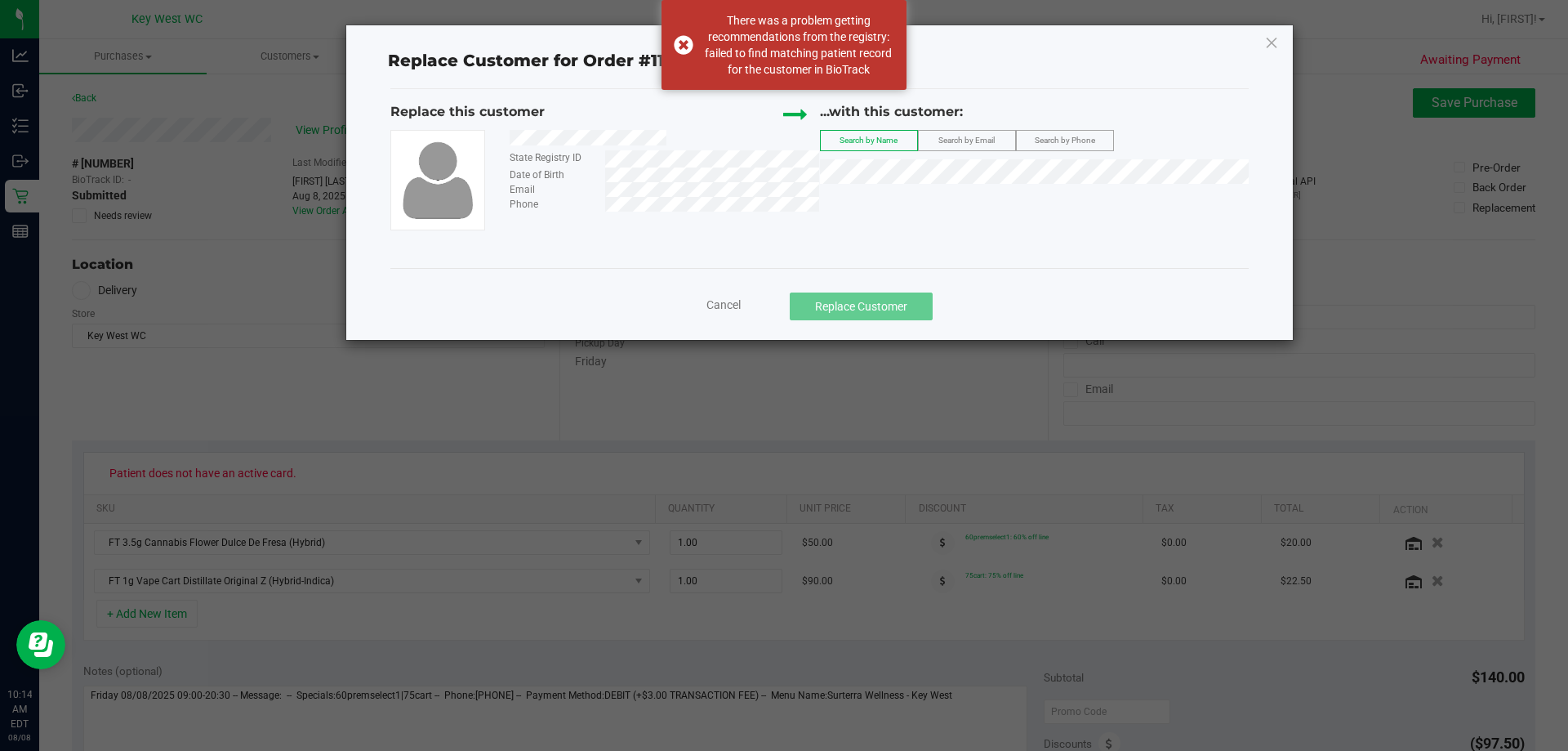 drag, startPoint x: 506, startPoint y: 136, endPoint x: 666, endPoint y: 137, distance: 160.00312 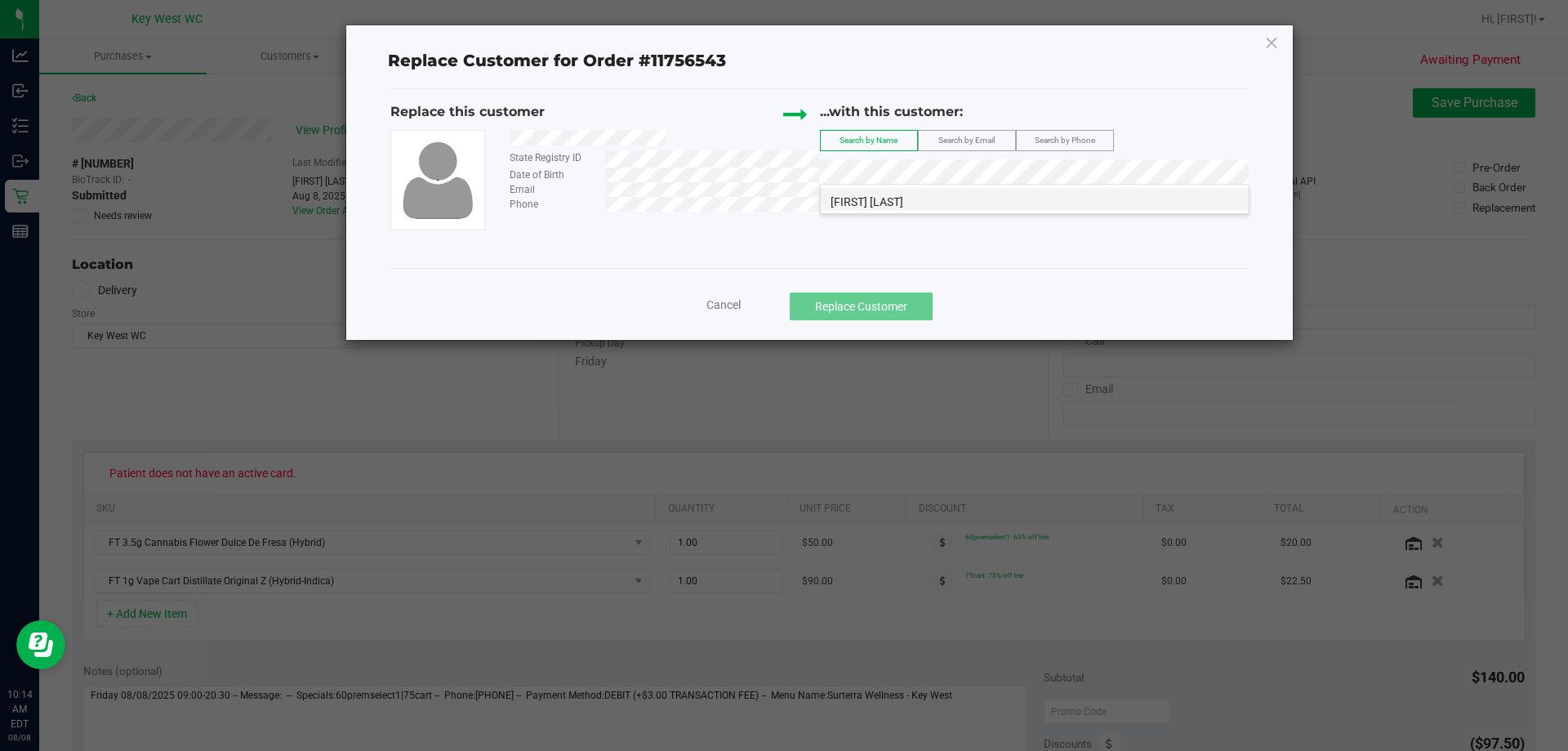 click on "[FIRST] [LAST]" at bounding box center (866, 202) 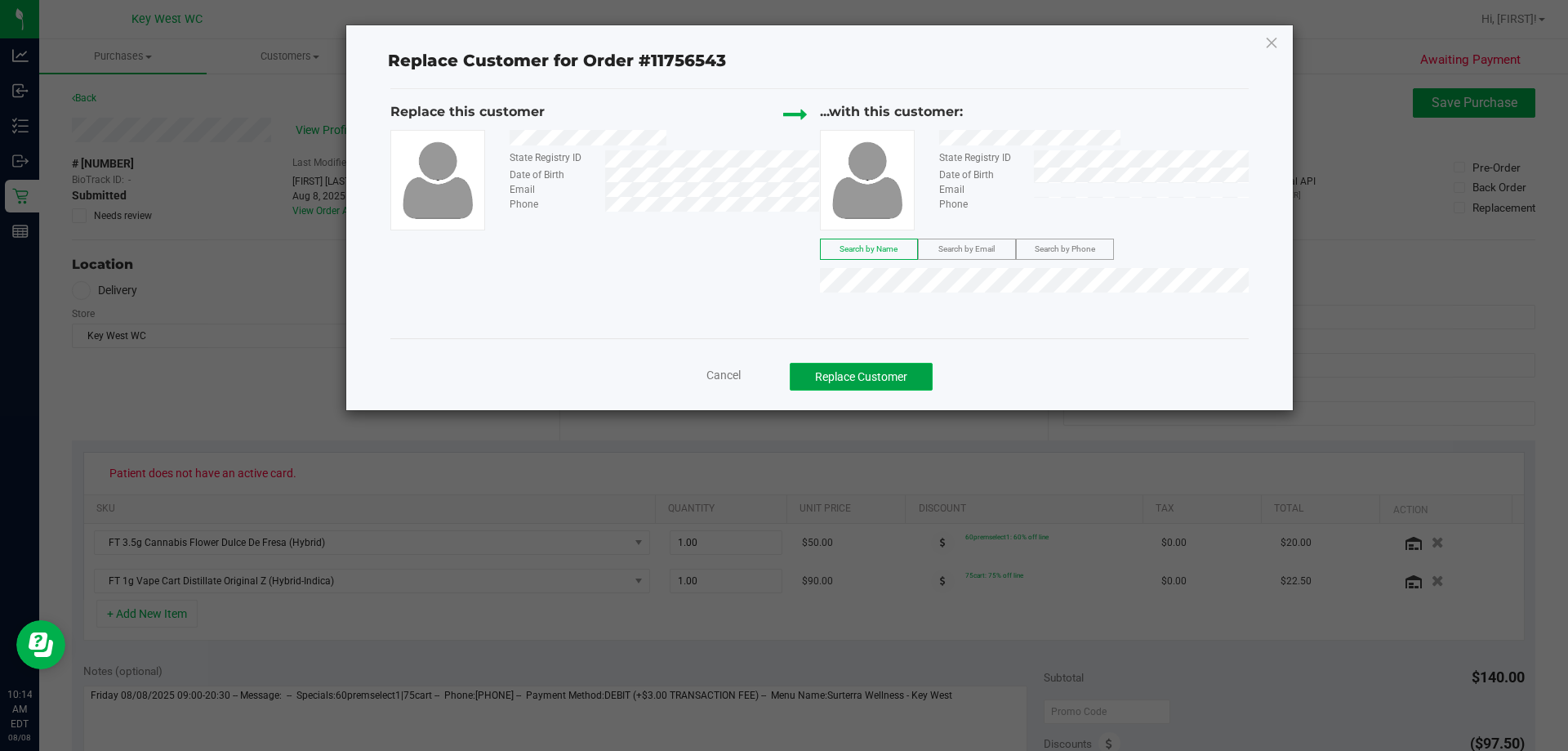click on "Replace Customer" 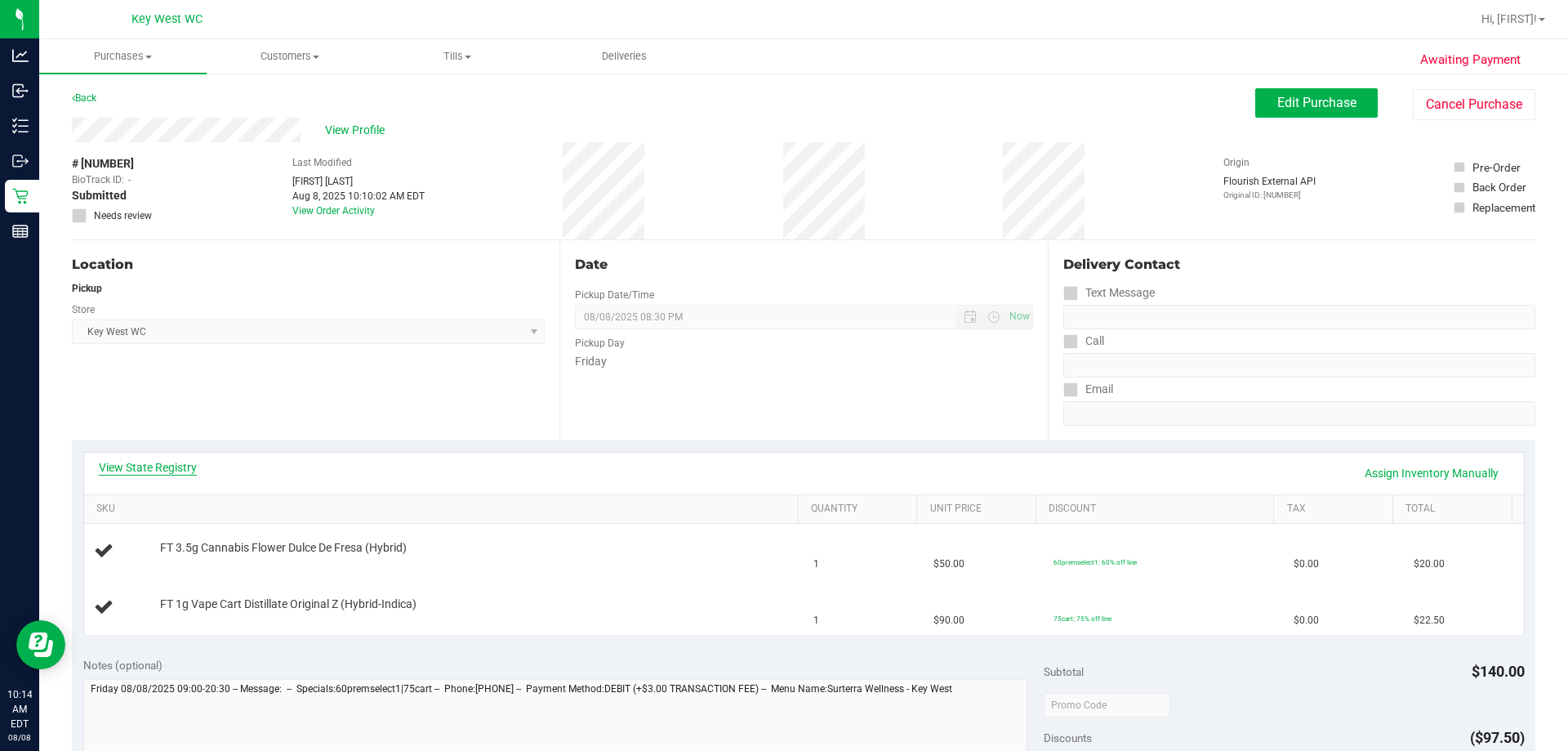 click on "View State Registry" at bounding box center [148, 467] 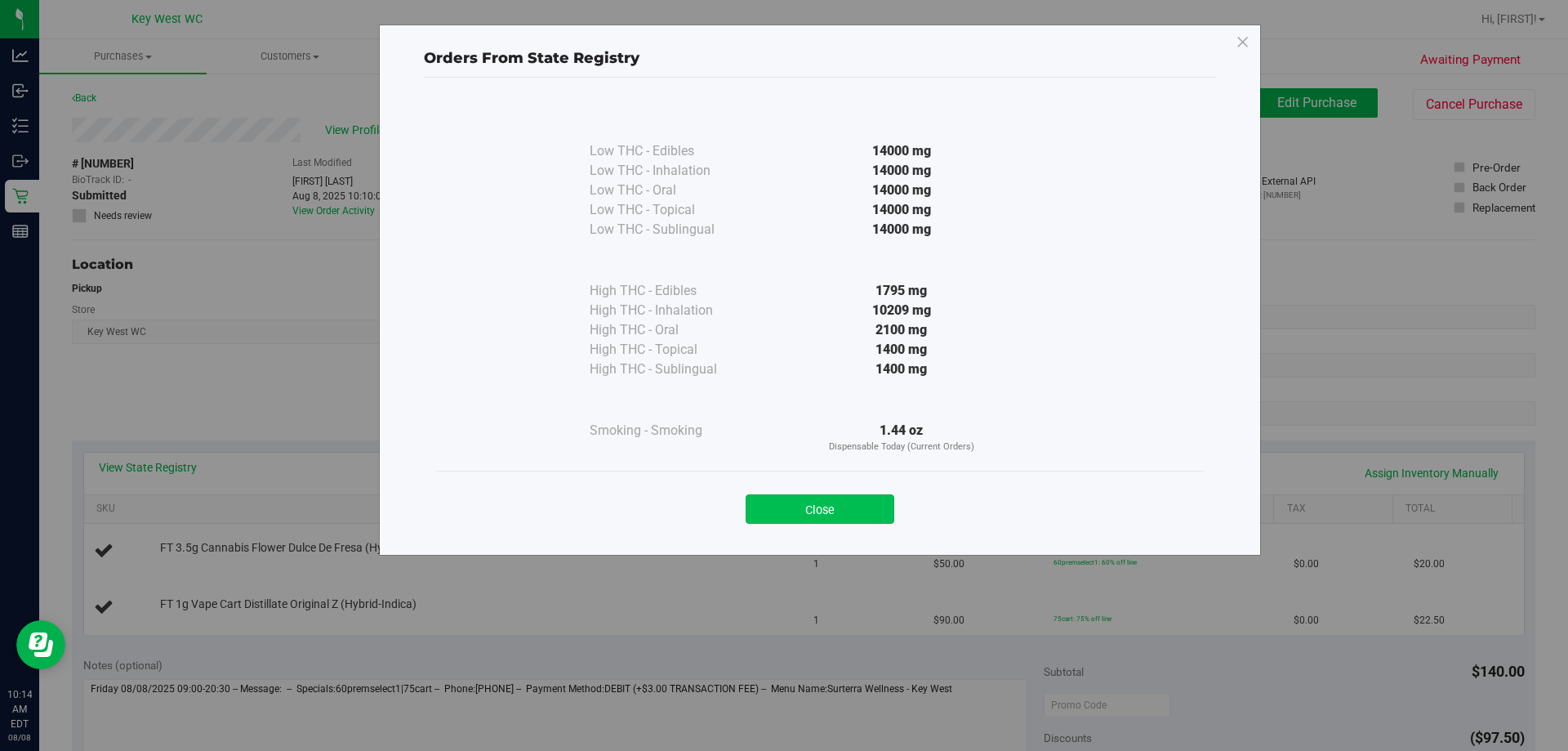 click on "Close" at bounding box center [820, 509] 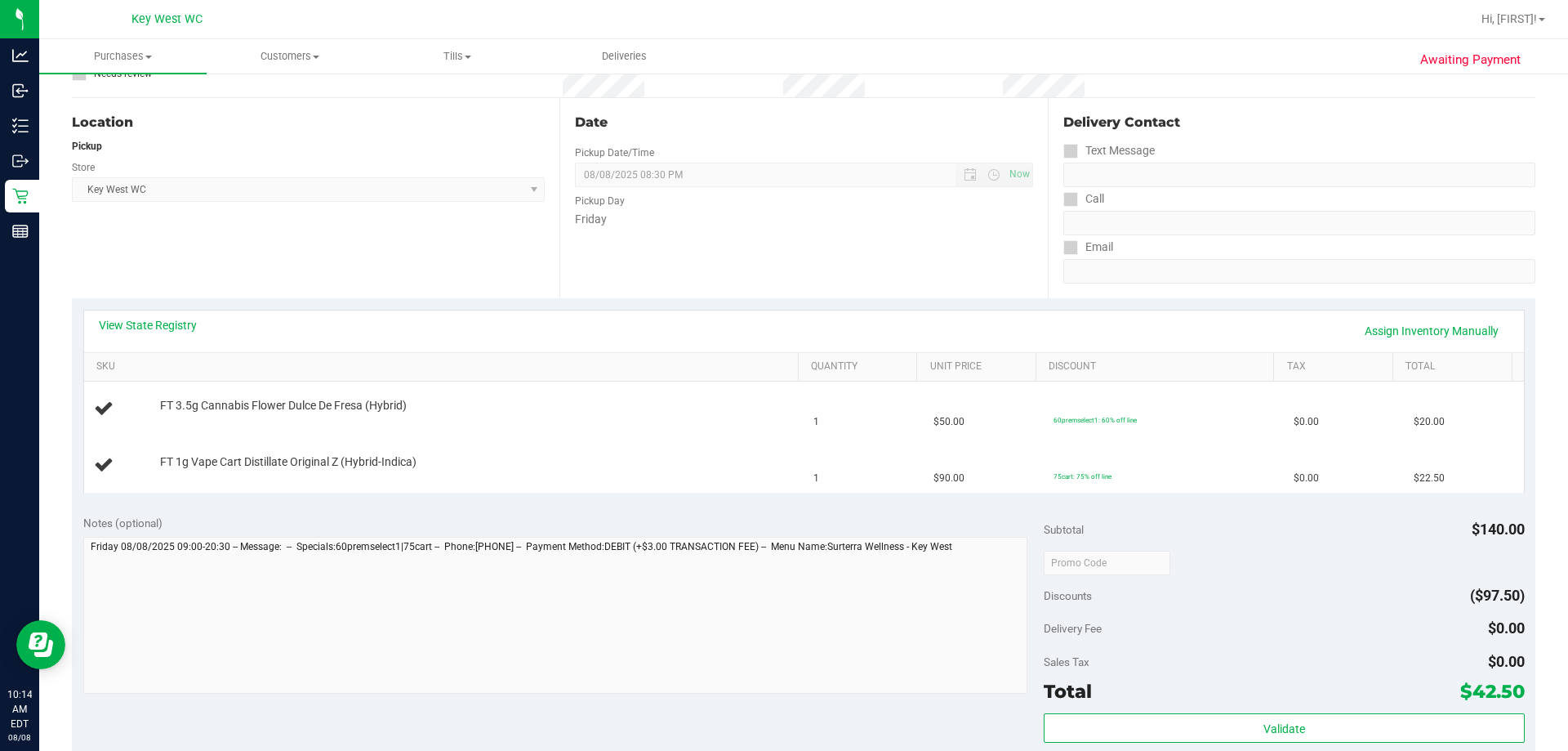 scroll, scrollTop: 163, scrollLeft: 0, axis: vertical 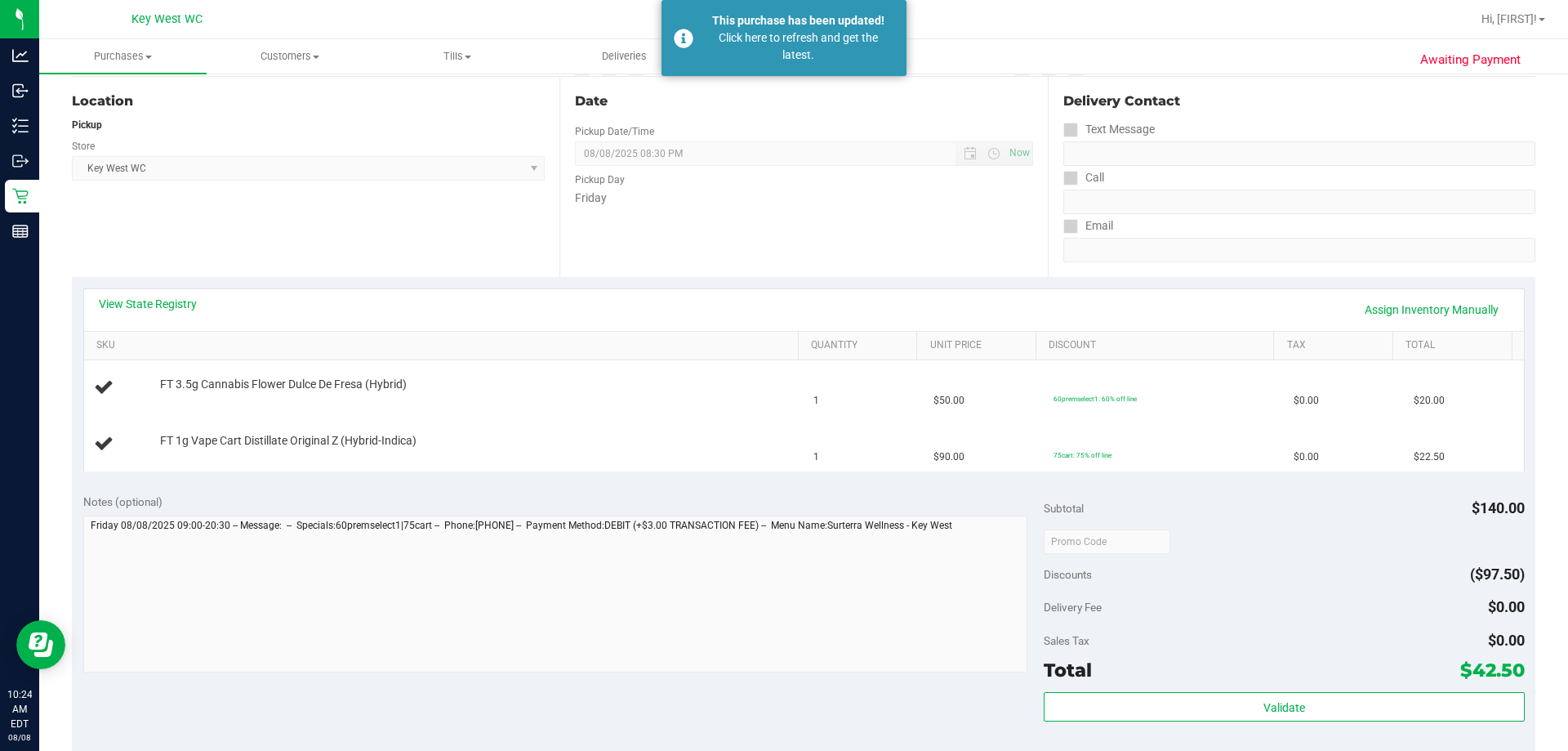 click on "Date
Pickup Date/Time
08/08/2025
Now
08/08/2025 08:30 PM
Now
Pickup Day
Friday" at bounding box center [803, 177] 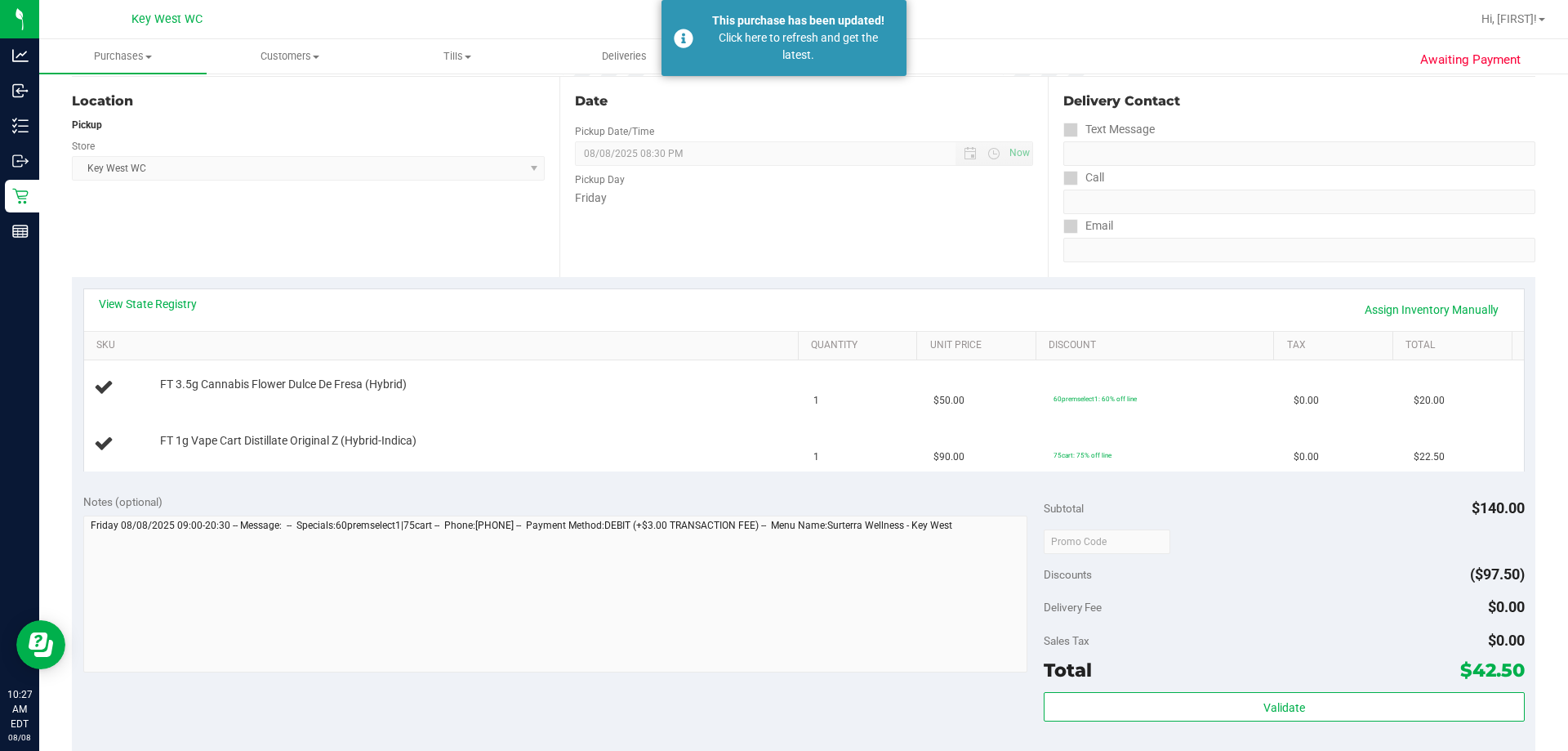 click on "Date
Pickup Date/Time
08/08/2025
Now
08/08/2025 08:30 PM
Now
Pickup Day
Friday" at bounding box center (803, 177) 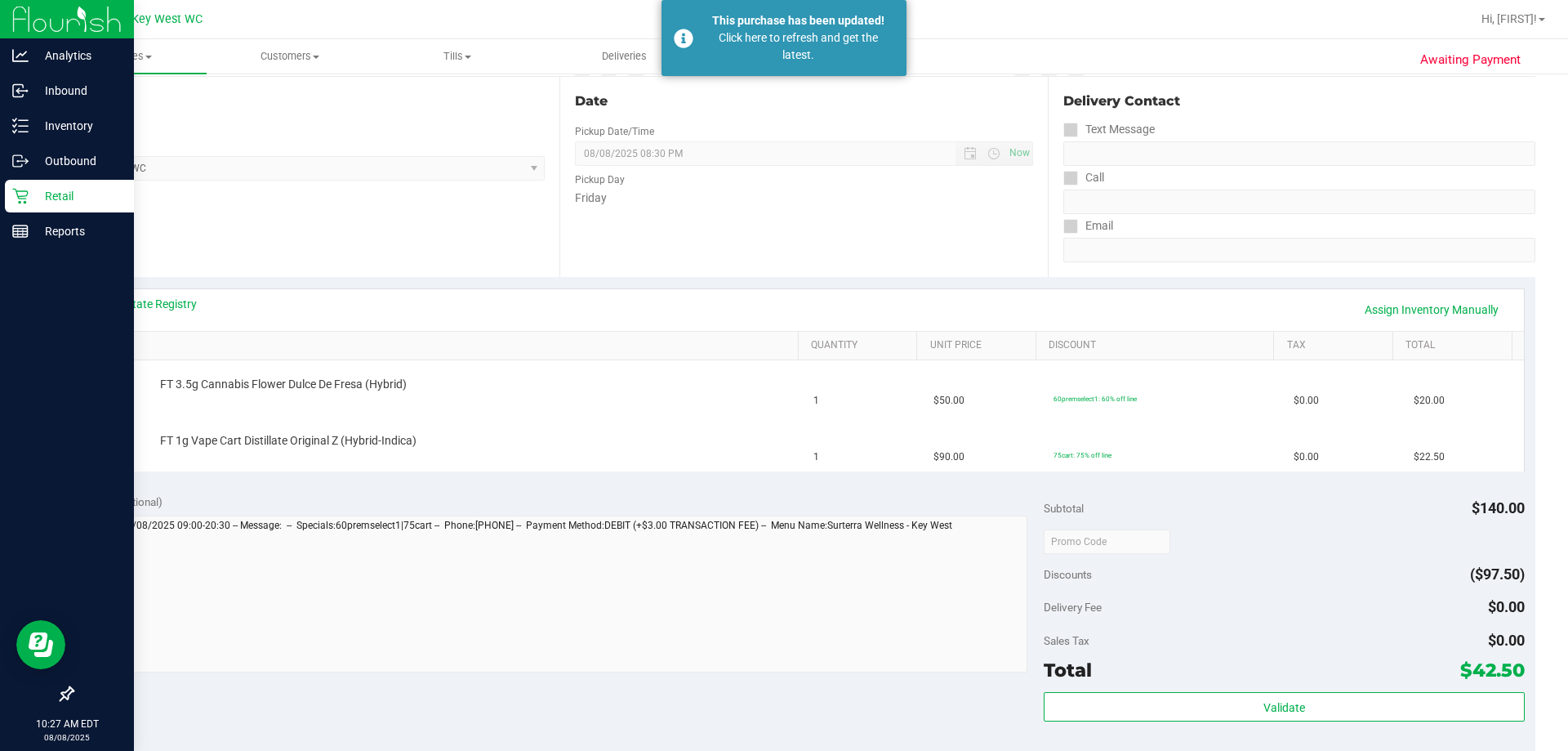 click 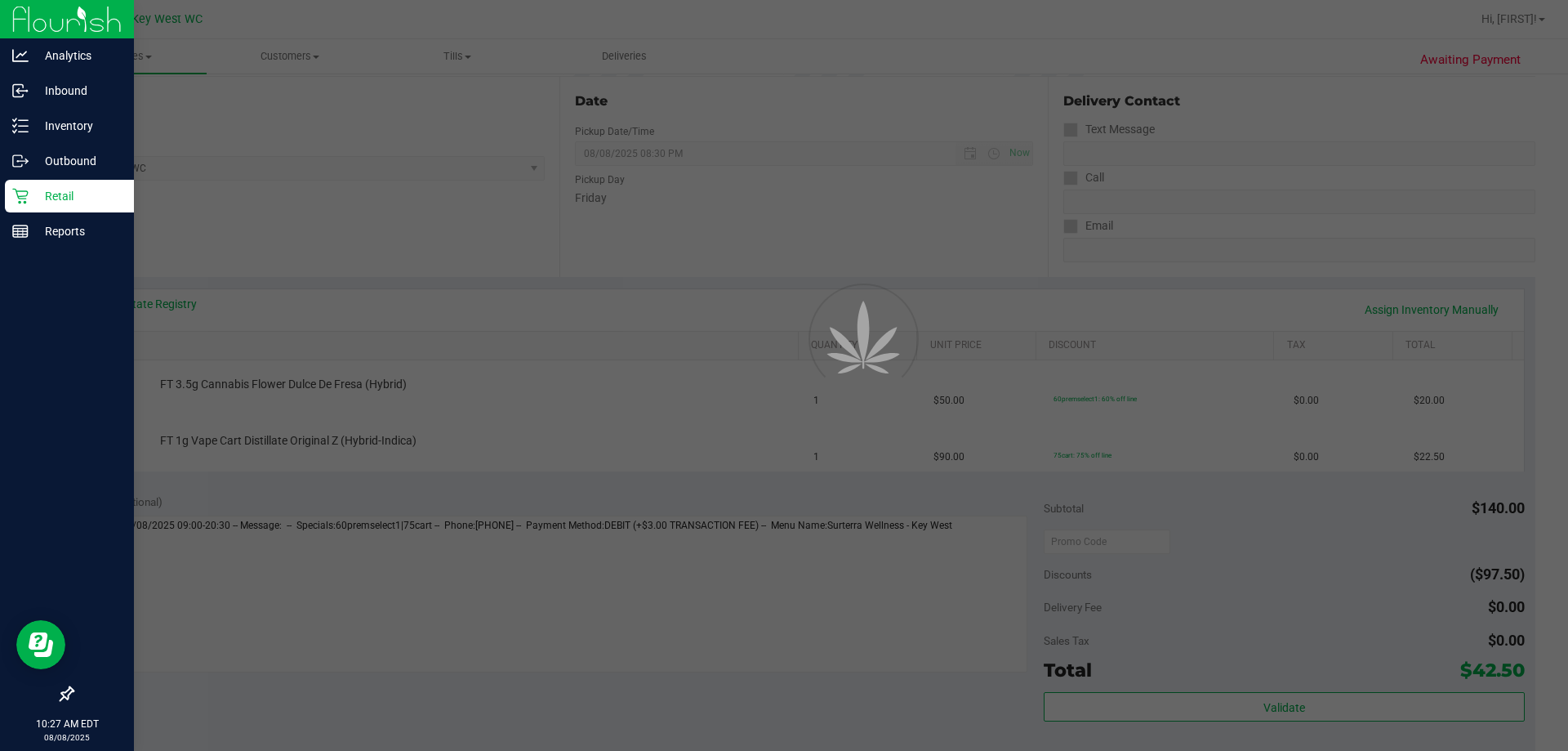 scroll, scrollTop: 0, scrollLeft: 0, axis: both 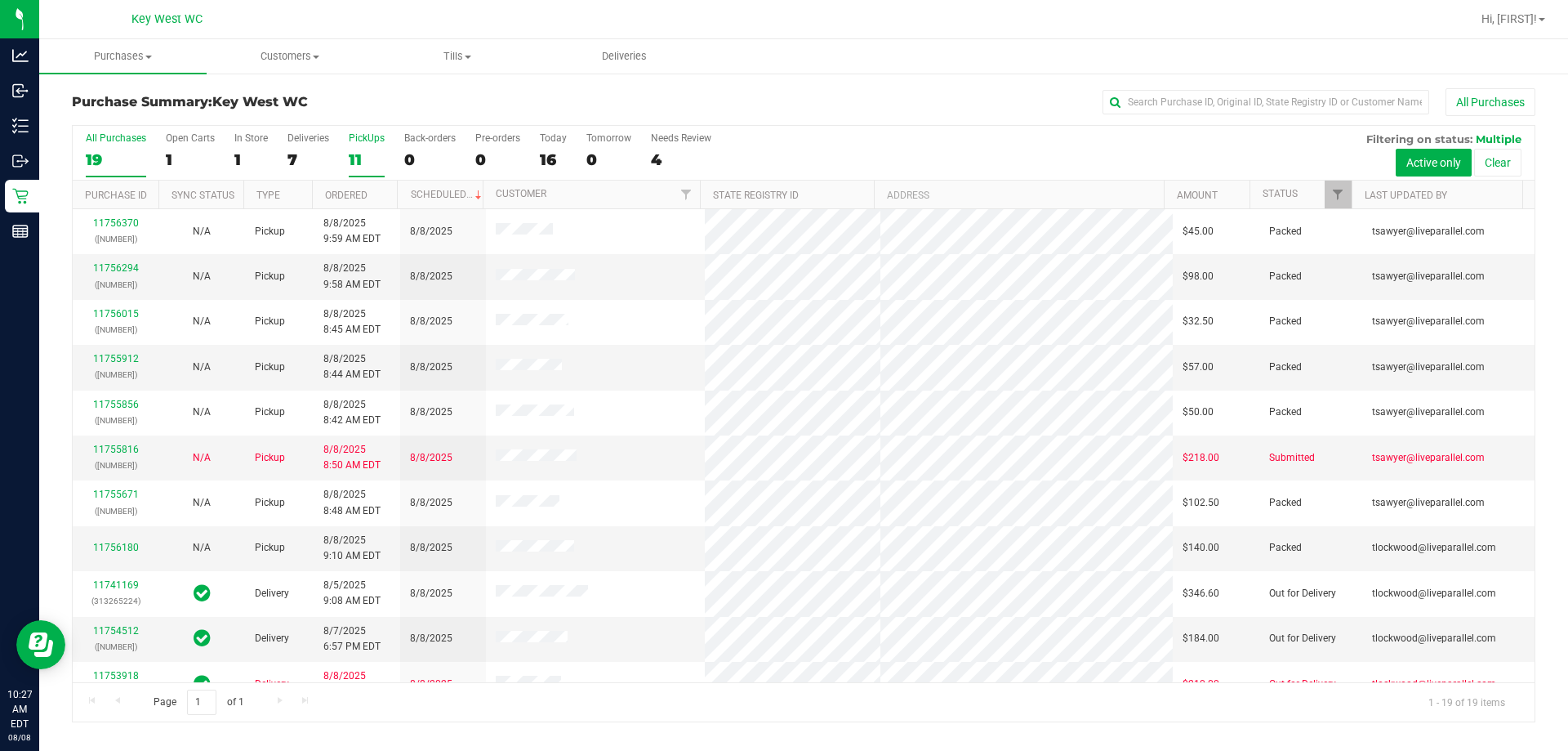 click on "11" at bounding box center (367, 159) 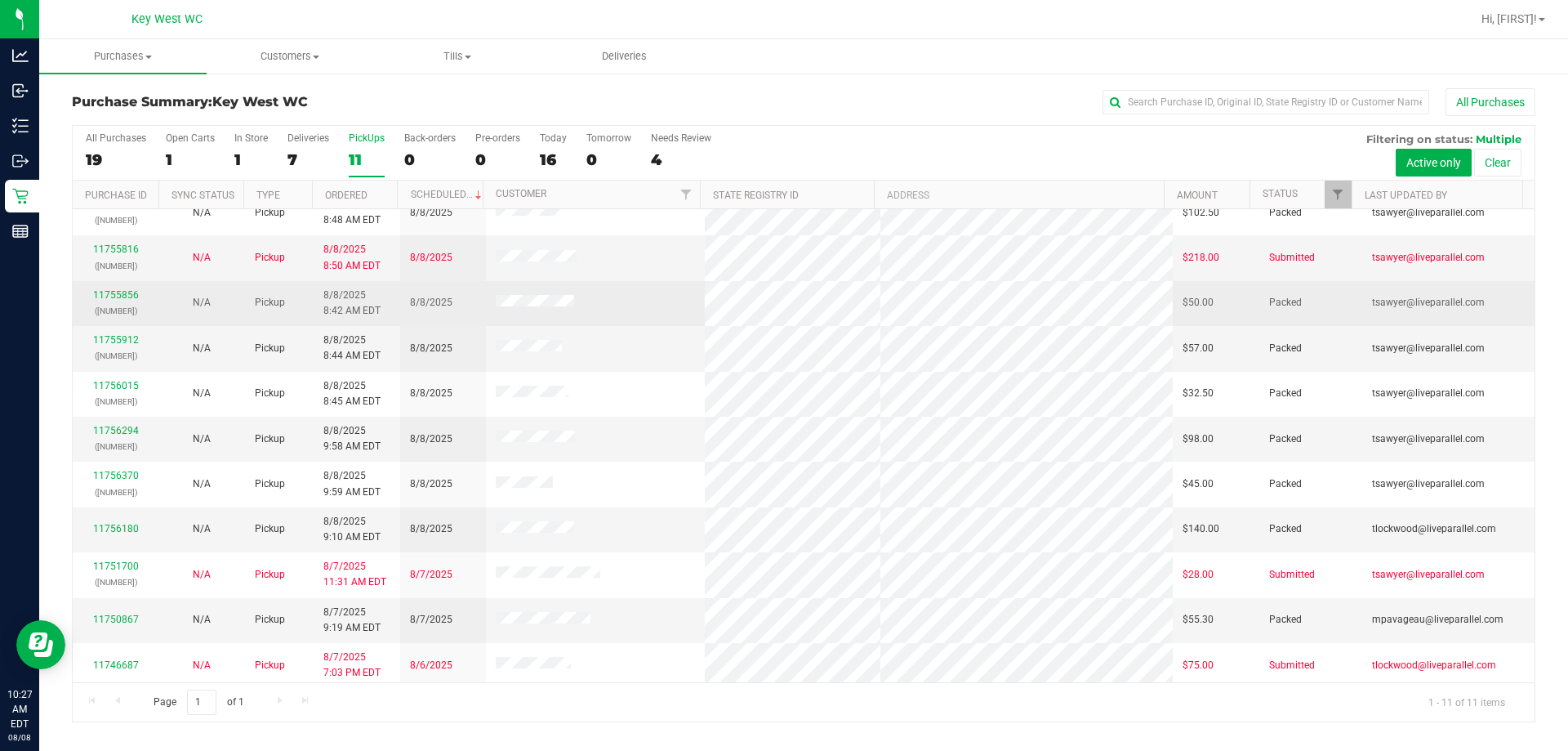 scroll, scrollTop: 24, scrollLeft: 0, axis: vertical 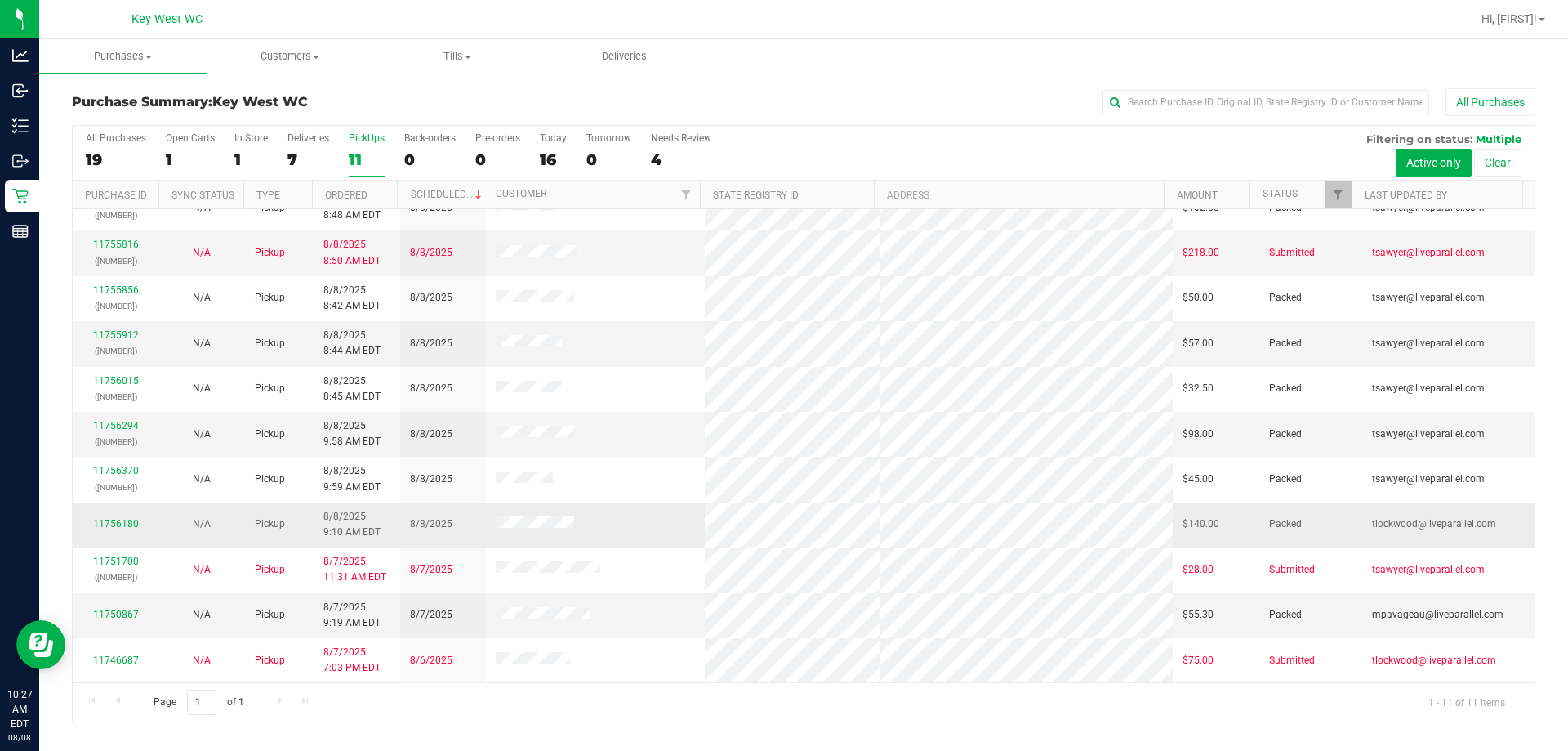 click on "11756180" at bounding box center [115, 524] 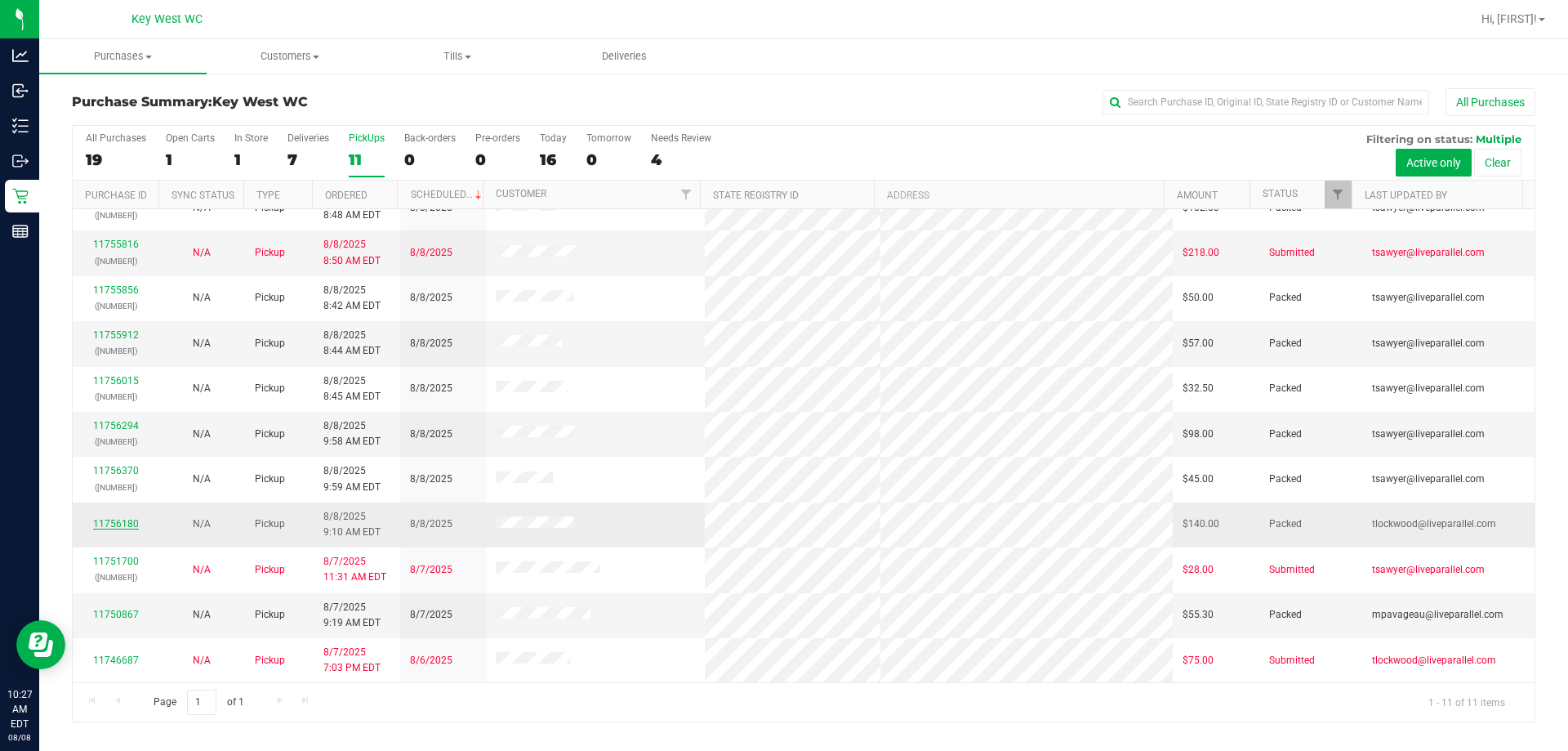 click on "11756180" at bounding box center (116, 524) 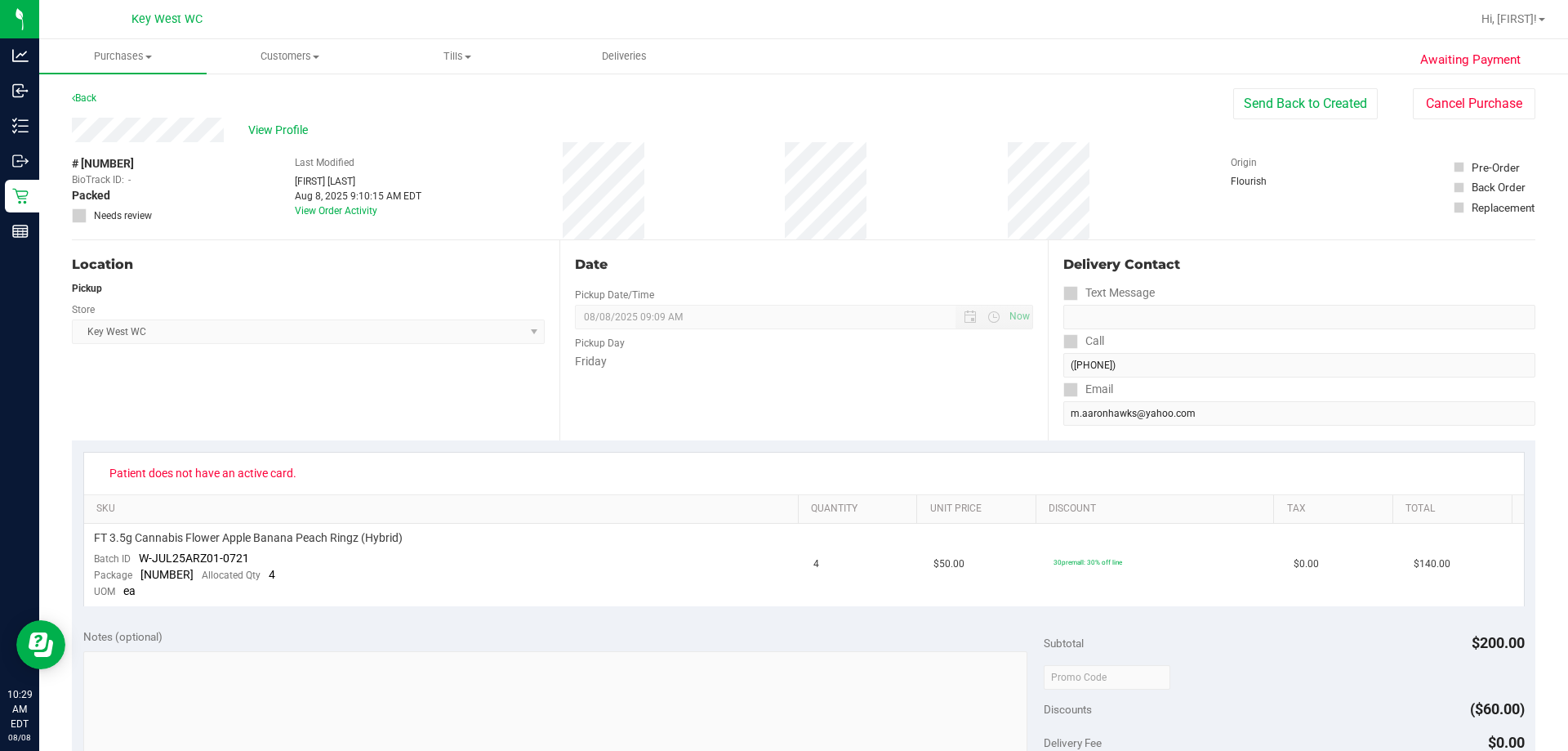 drag, startPoint x: 872, startPoint y: 56, endPoint x: 769, endPoint y: 10, distance: 112.805 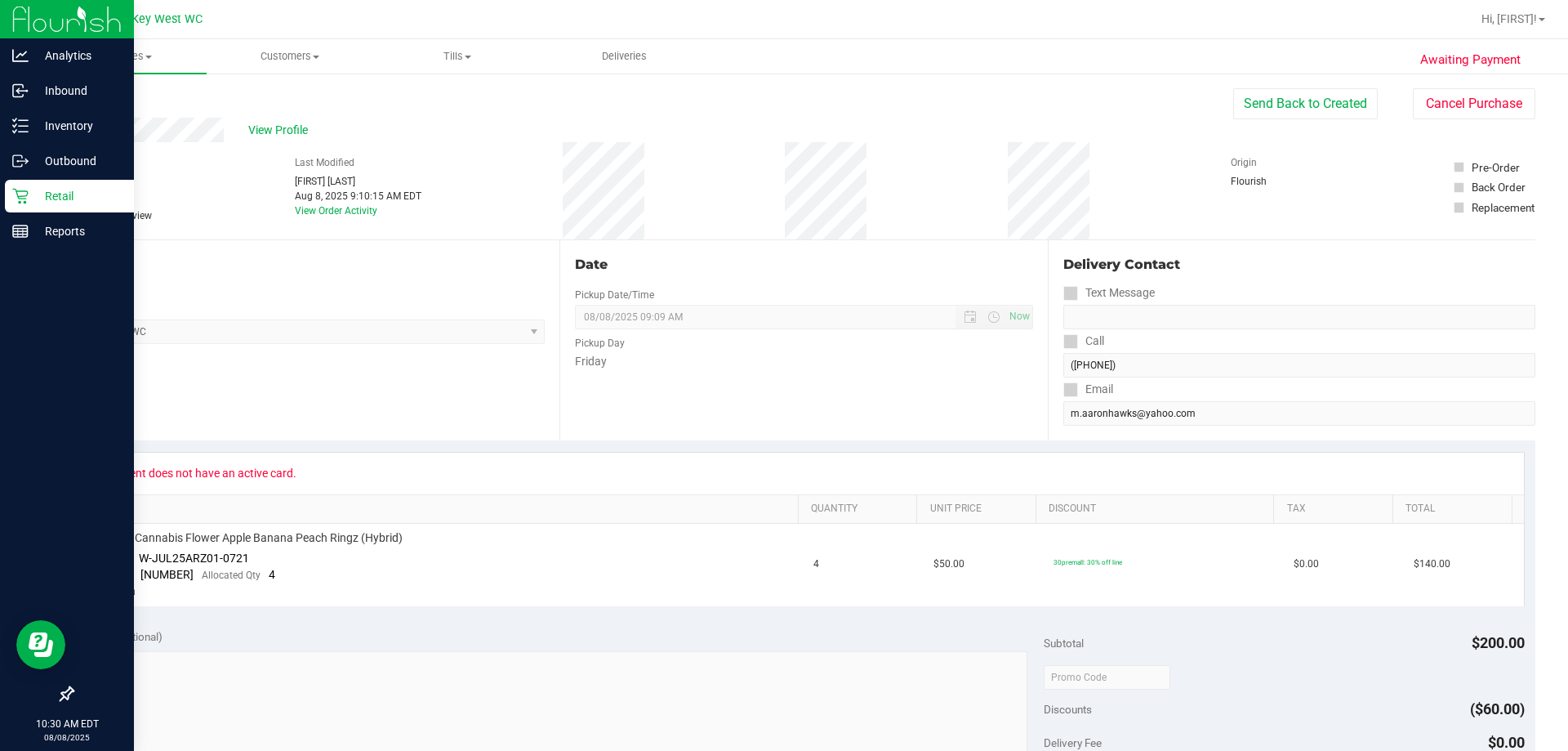 click 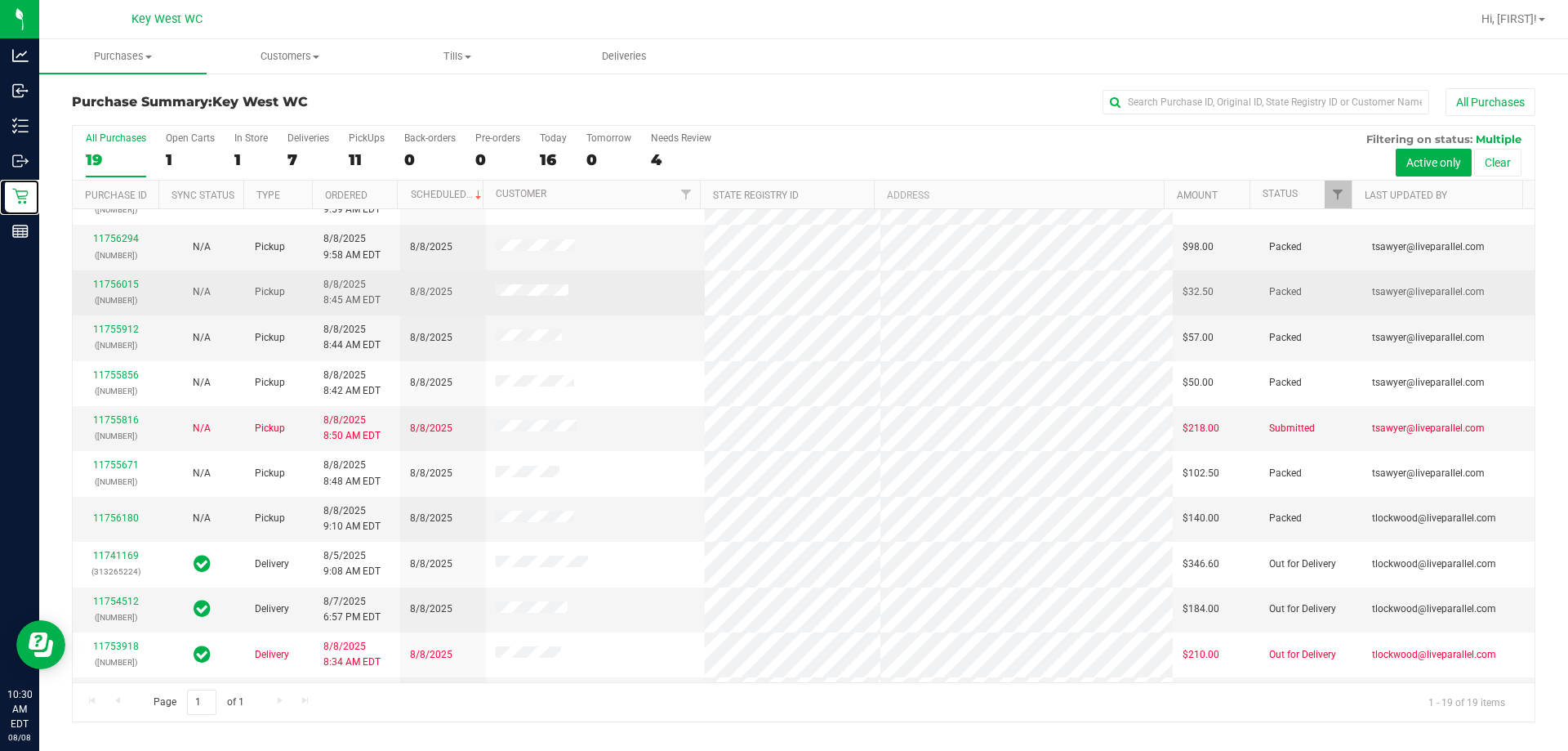 scroll, scrollTop: 0, scrollLeft: 0, axis: both 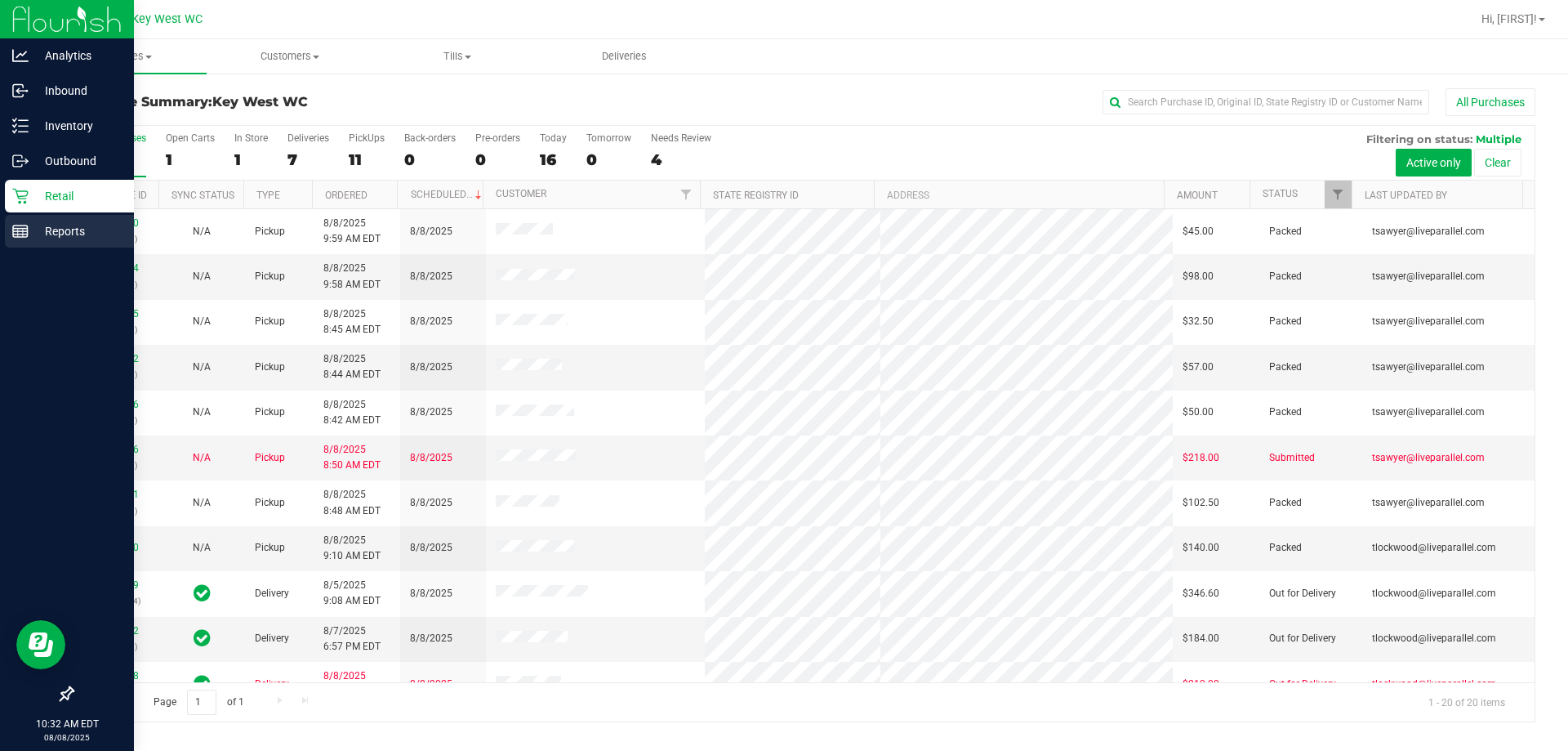 click on "Reports" at bounding box center (78, 231) 